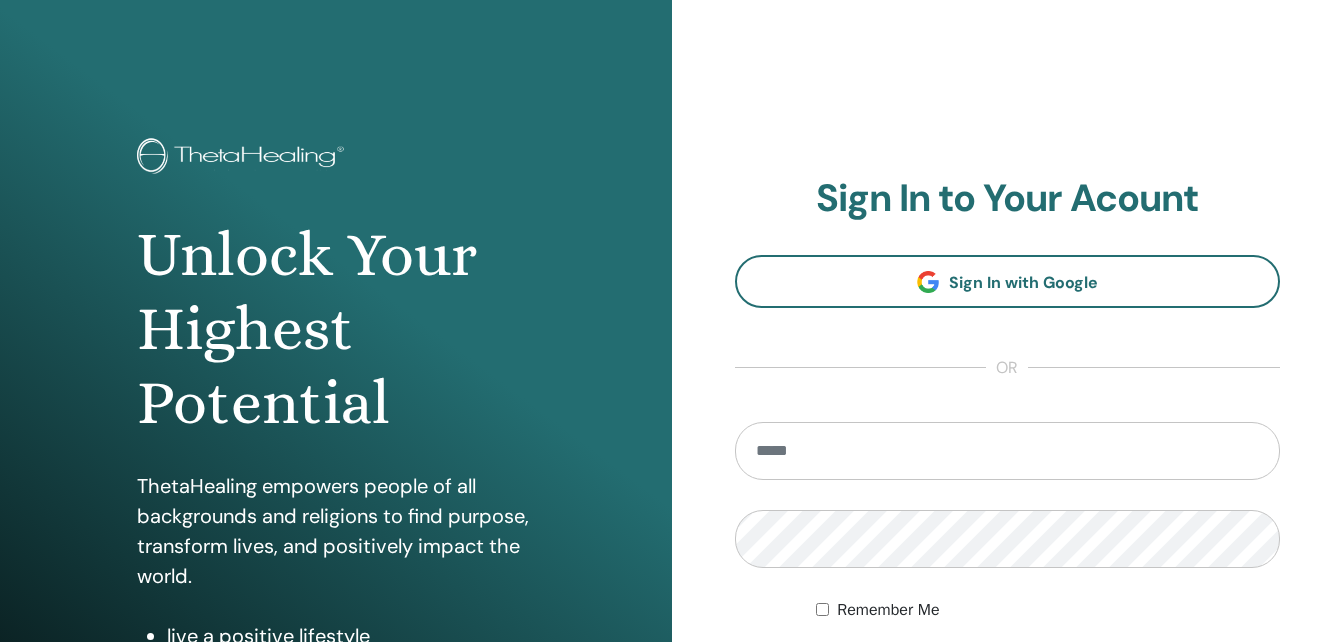 scroll, scrollTop: 0, scrollLeft: 0, axis: both 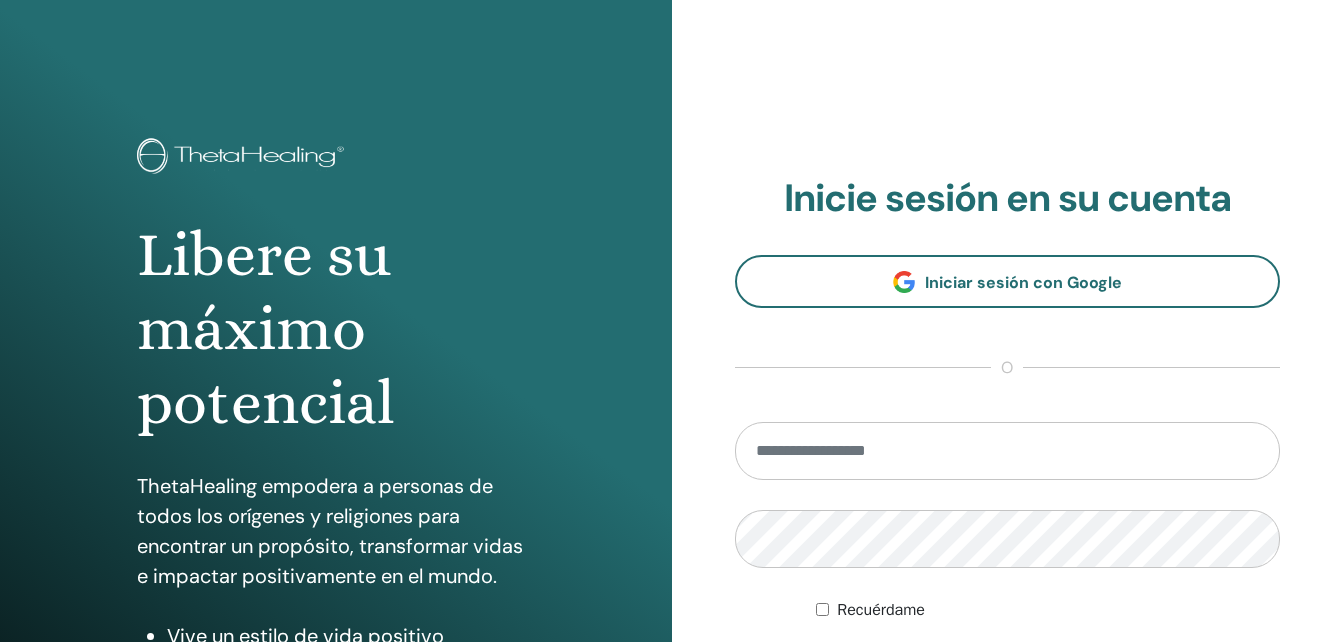 click at bounding box center (1008, 451) 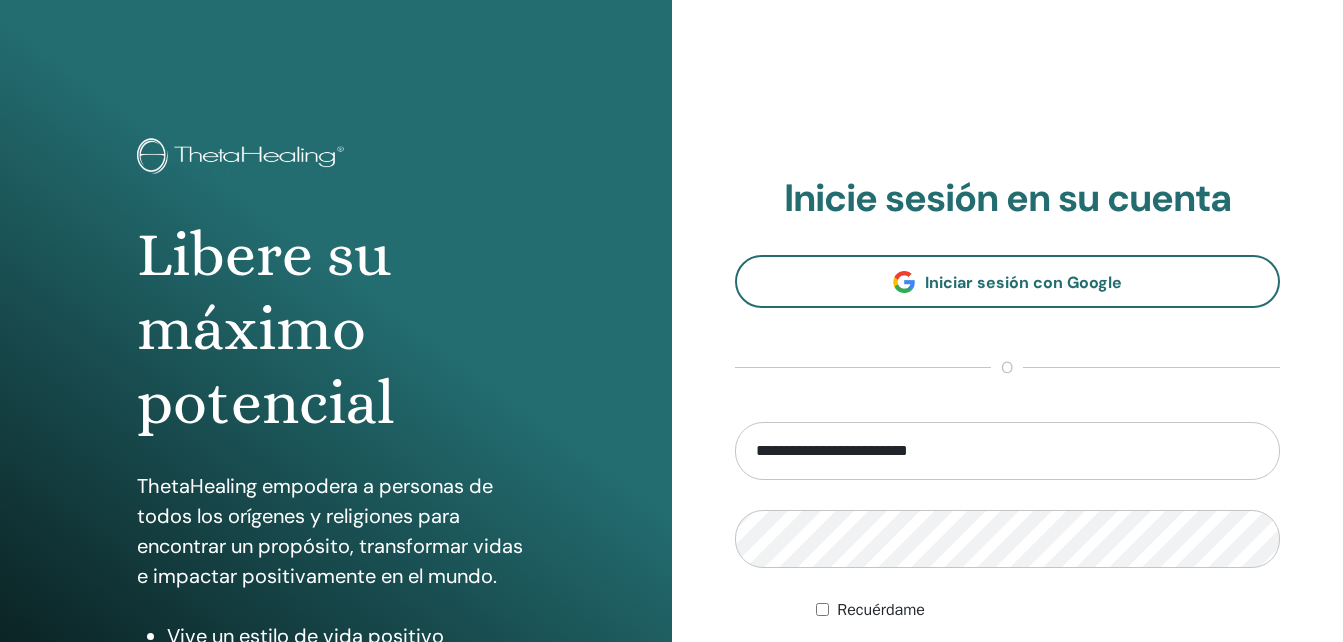 type on "**********" 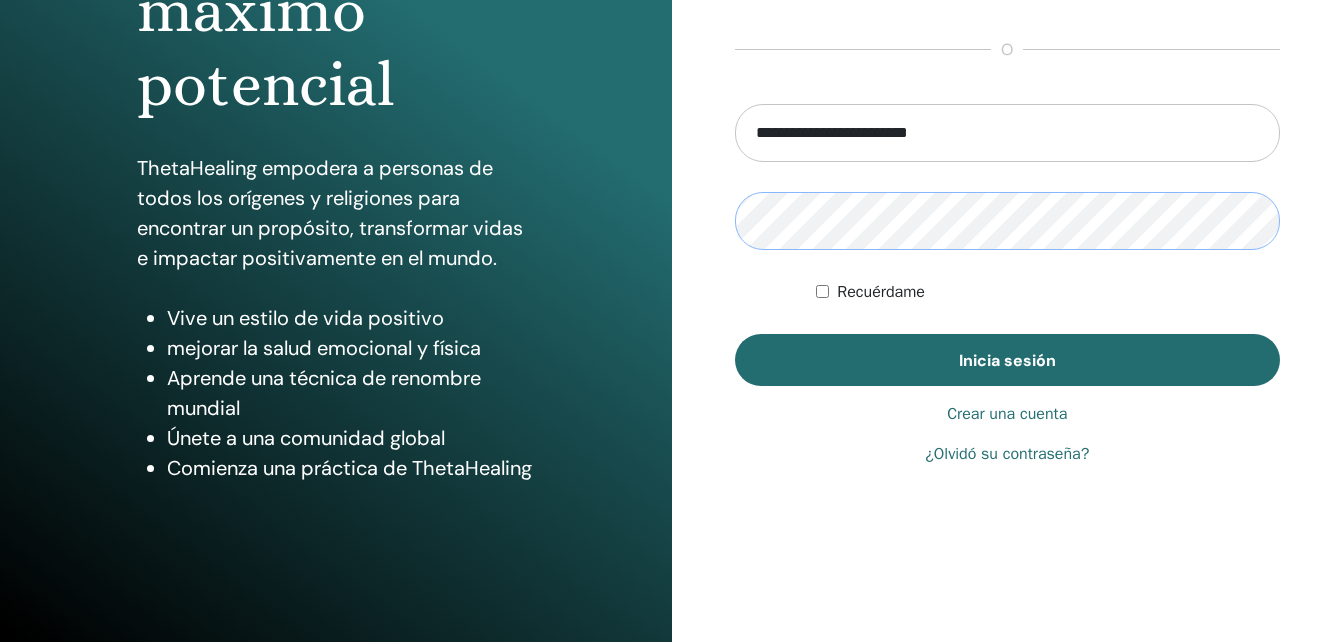 scroll, scrollTop: 218, scrollLeft: 0, axis: vertical 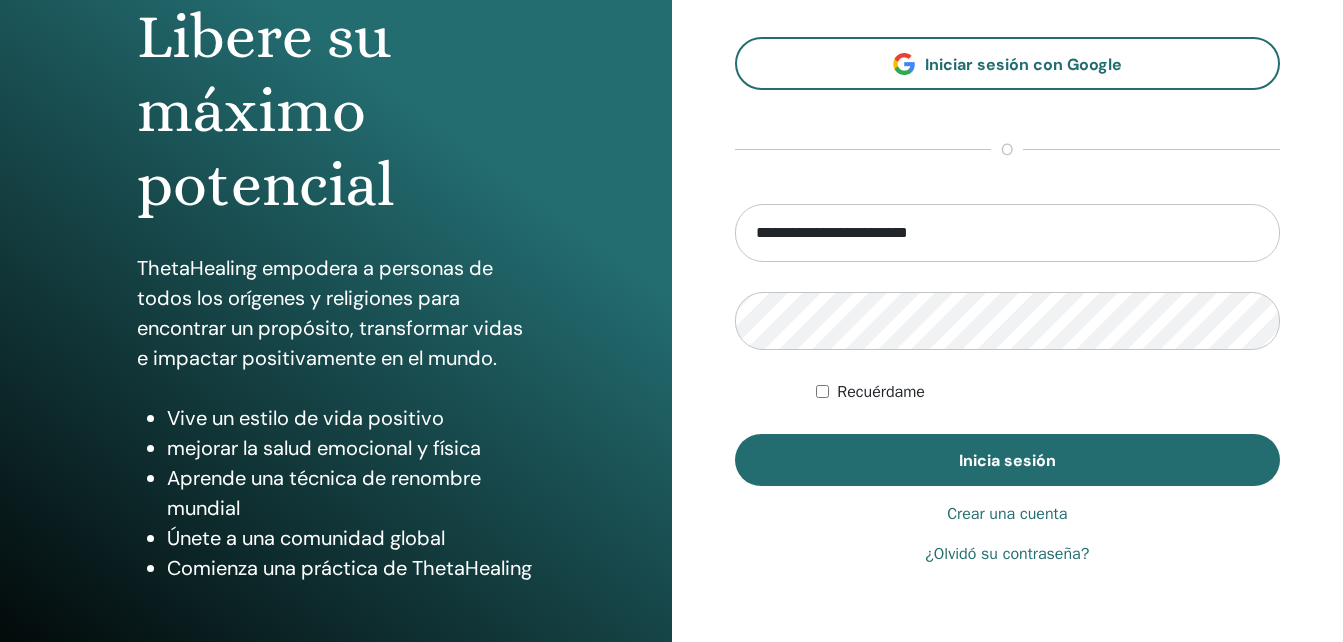 click on "Crear una cuenta" at bounding box center [1007, 514] 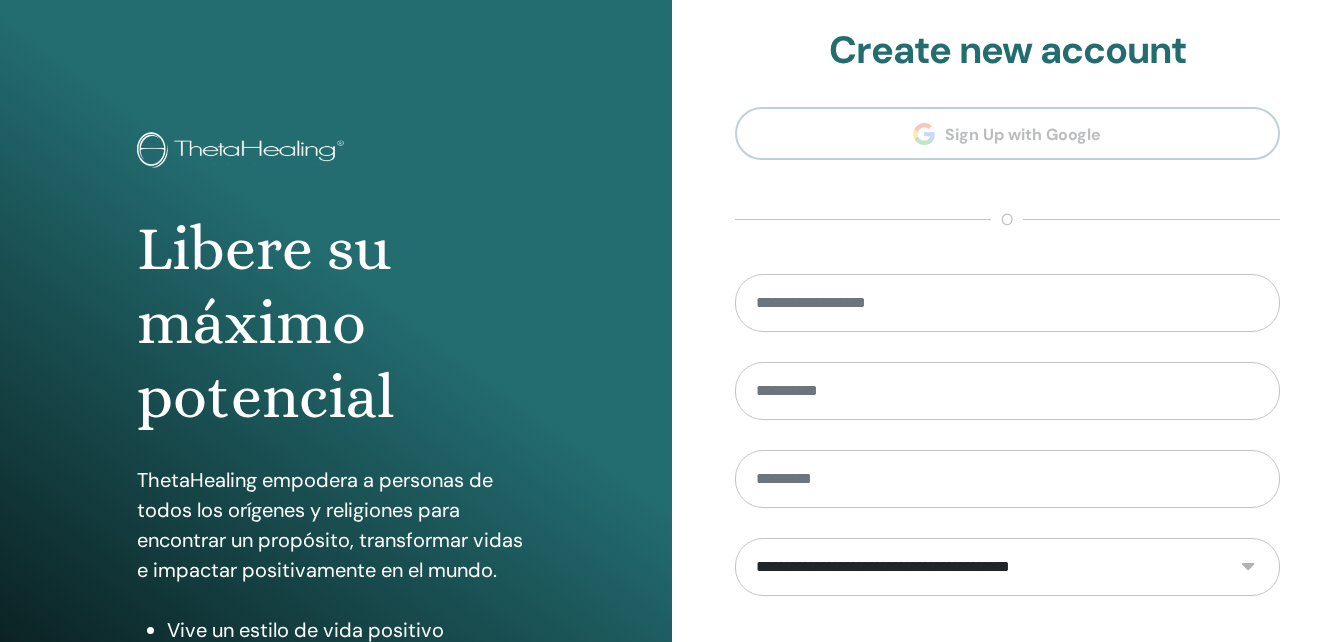 scroll, scrollTop: 0, scrollLeft: 0, axis: both 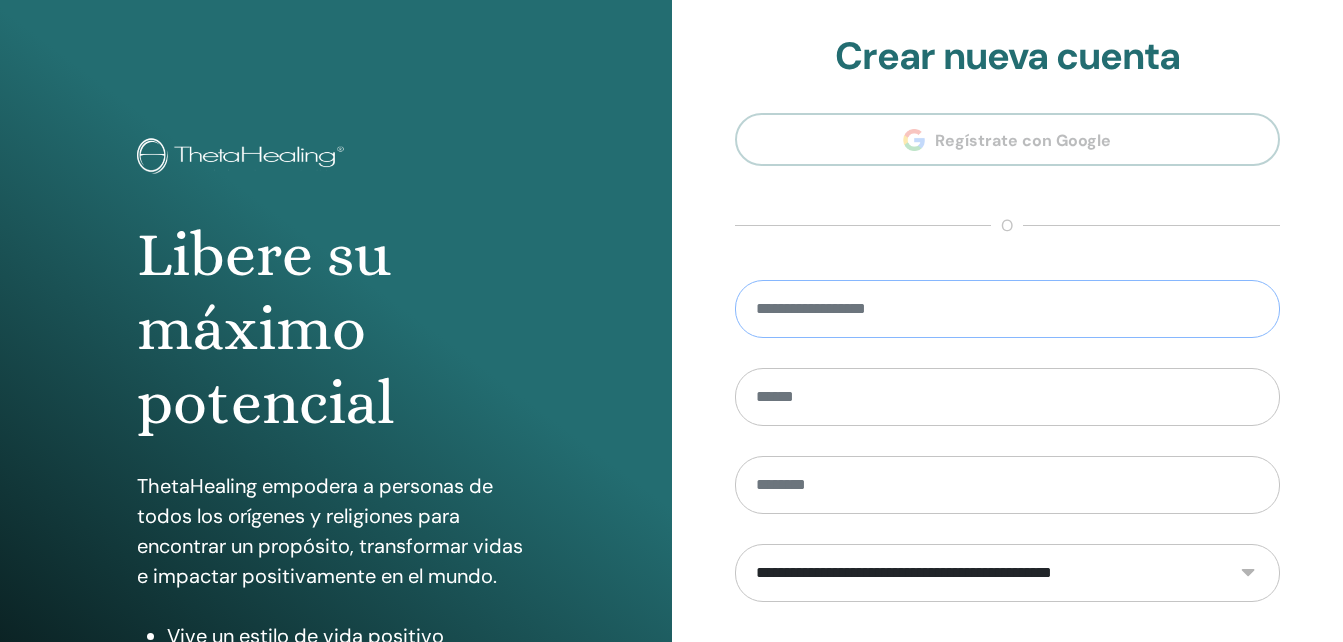 click at bounding box center [1008, 309] 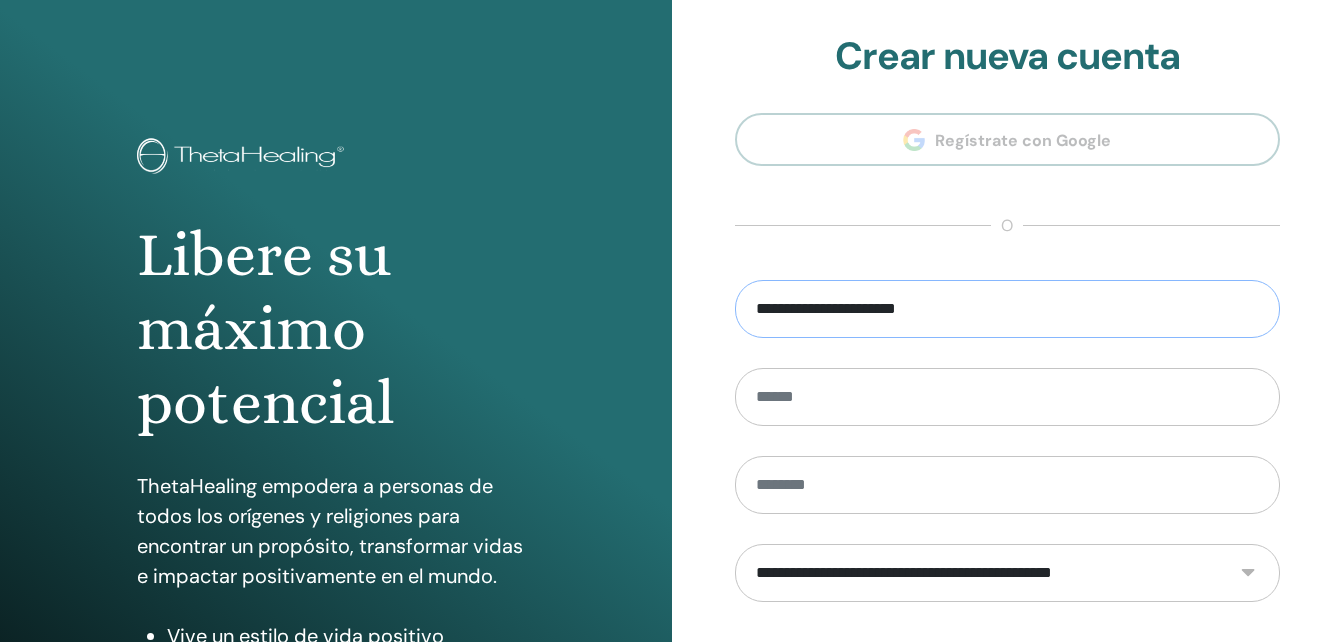 type on "**********" 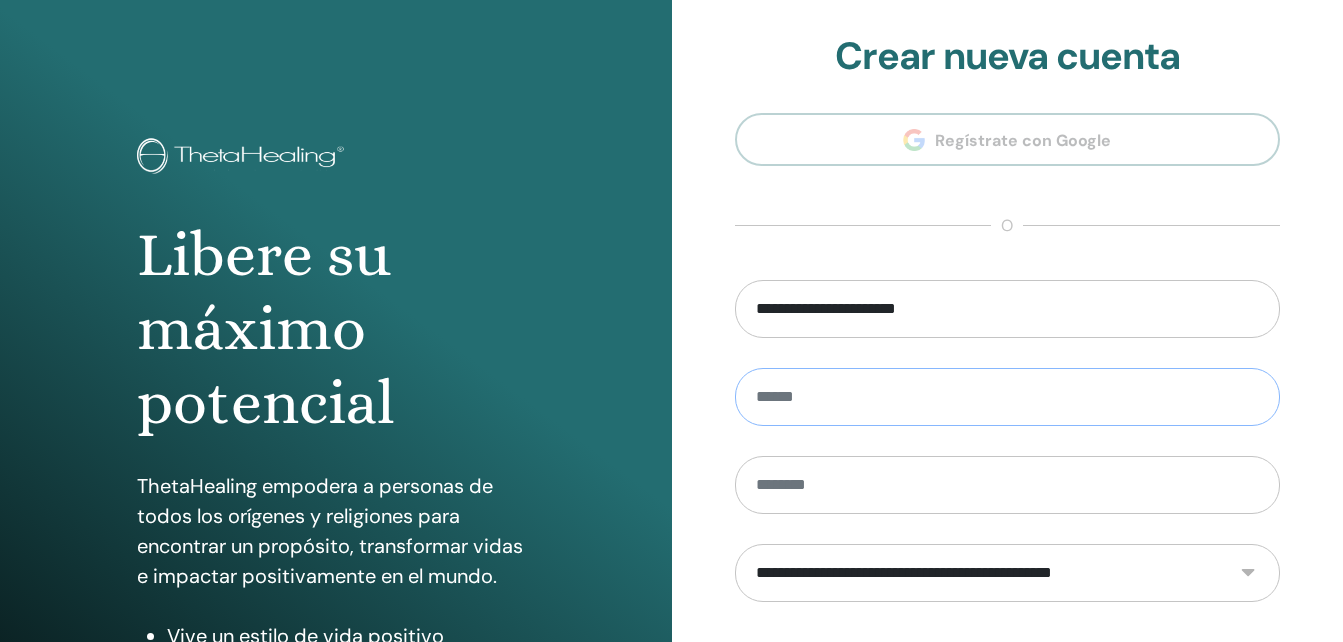 type on "*" 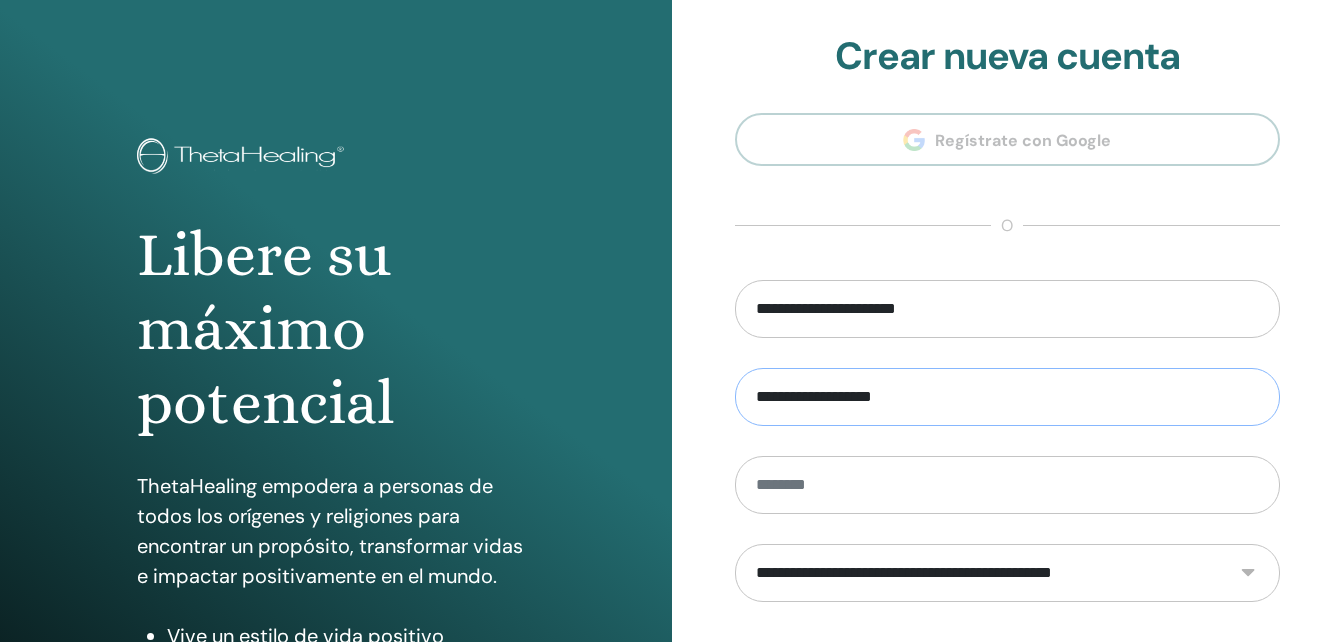 type on "**********" 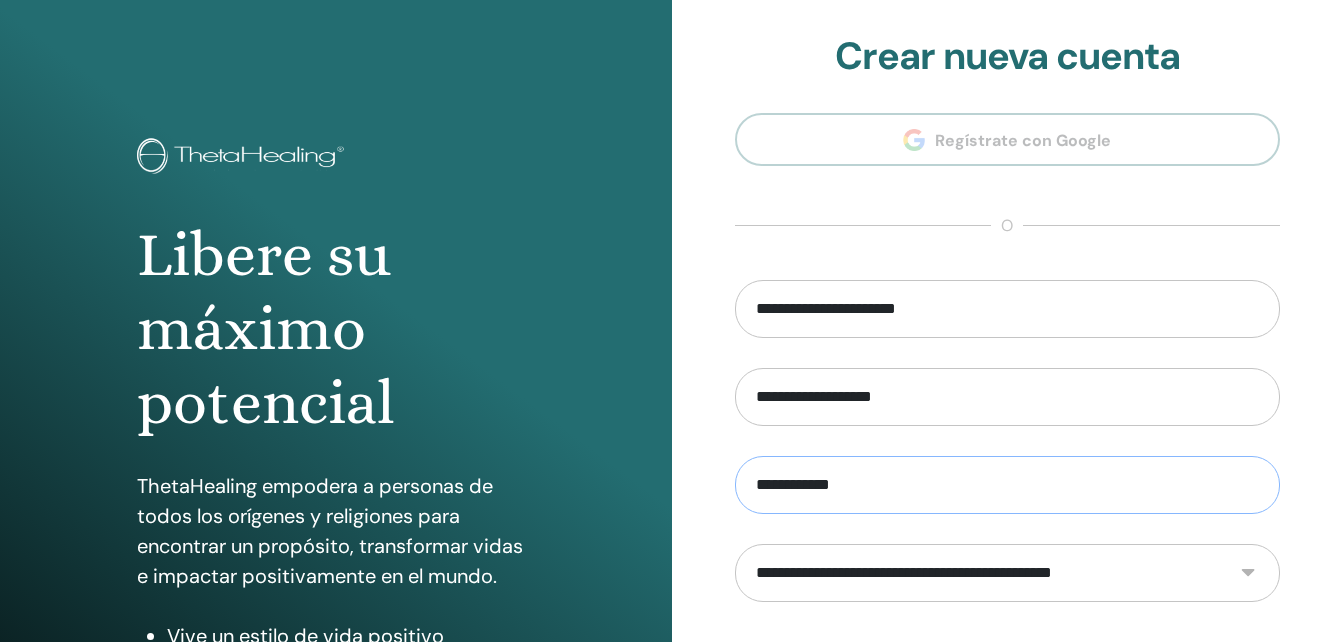type on "**********" 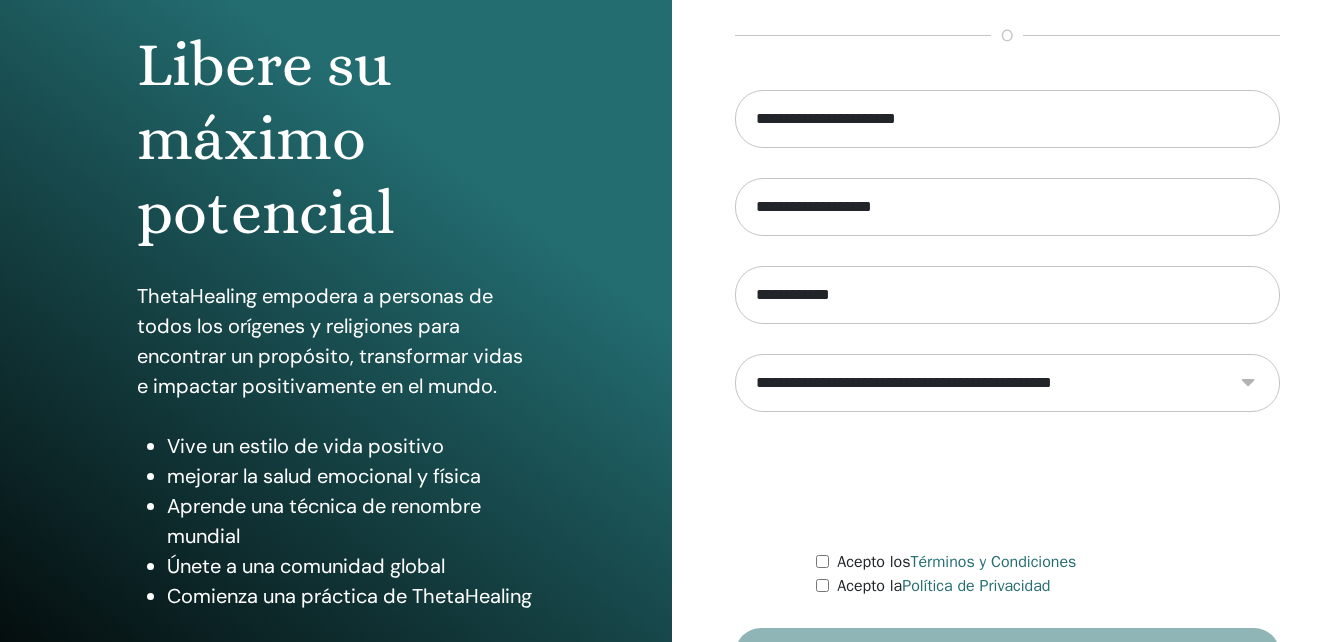 scroll, scrollTop: 318, scrollLeft: 0, axis: vertical 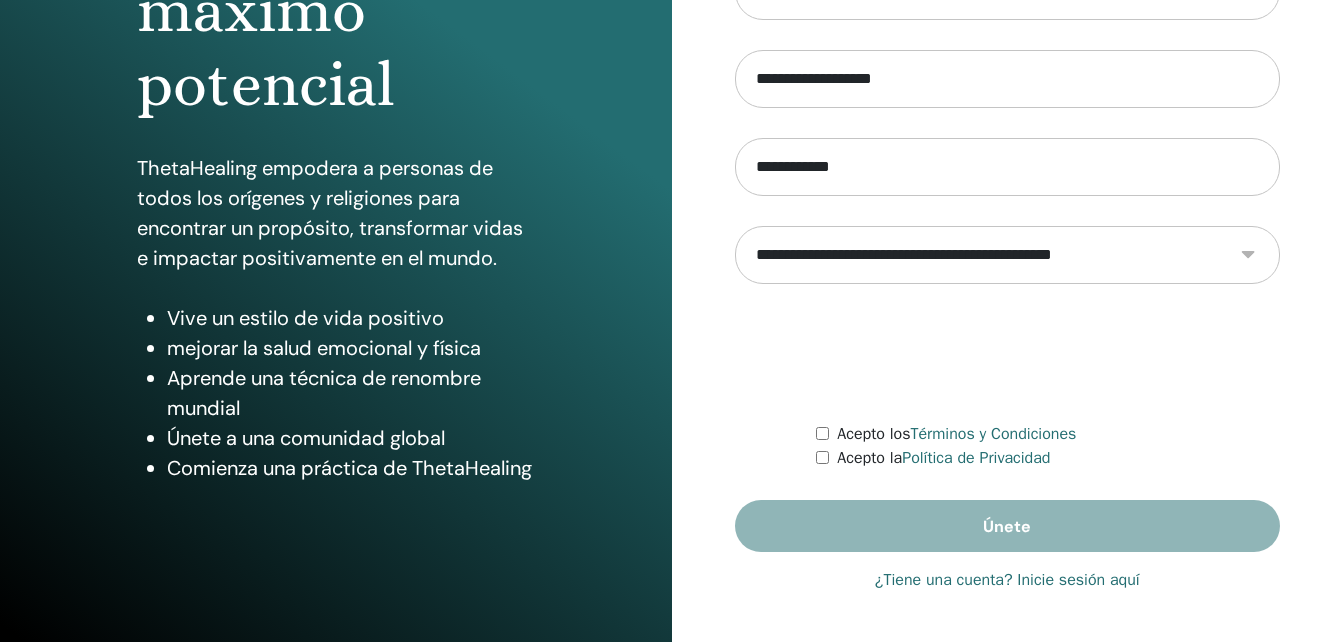 click on "**********" at bounding box center [1008, 255] 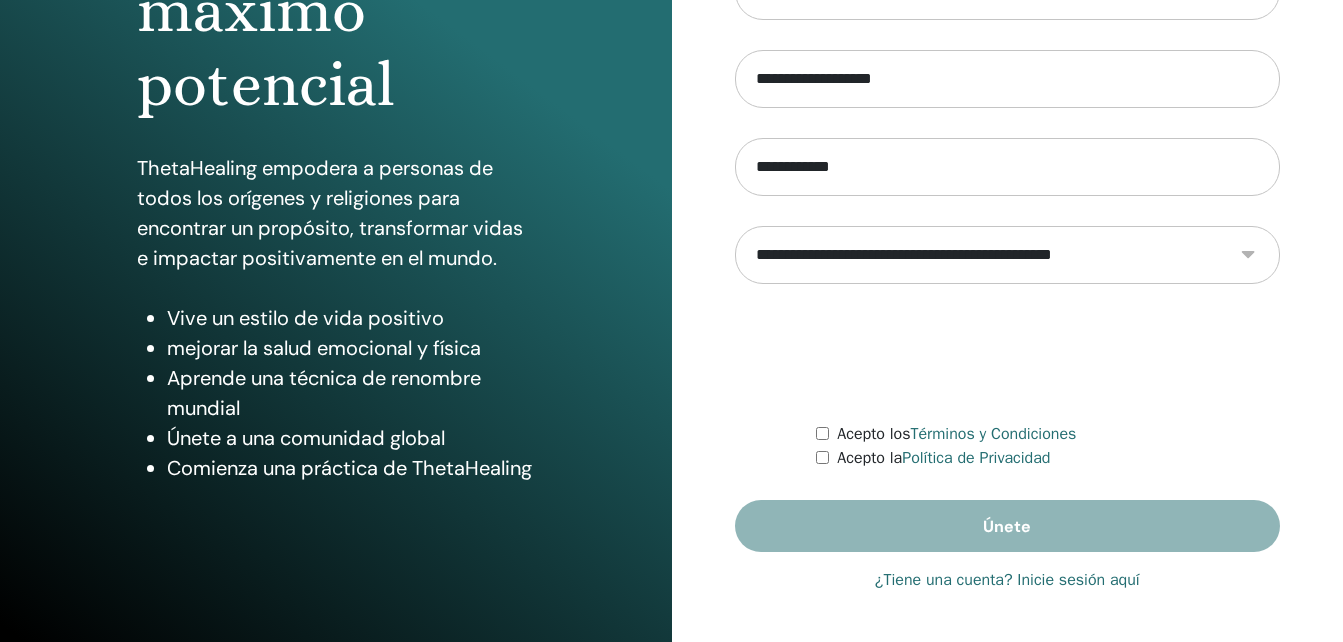 select on "***" 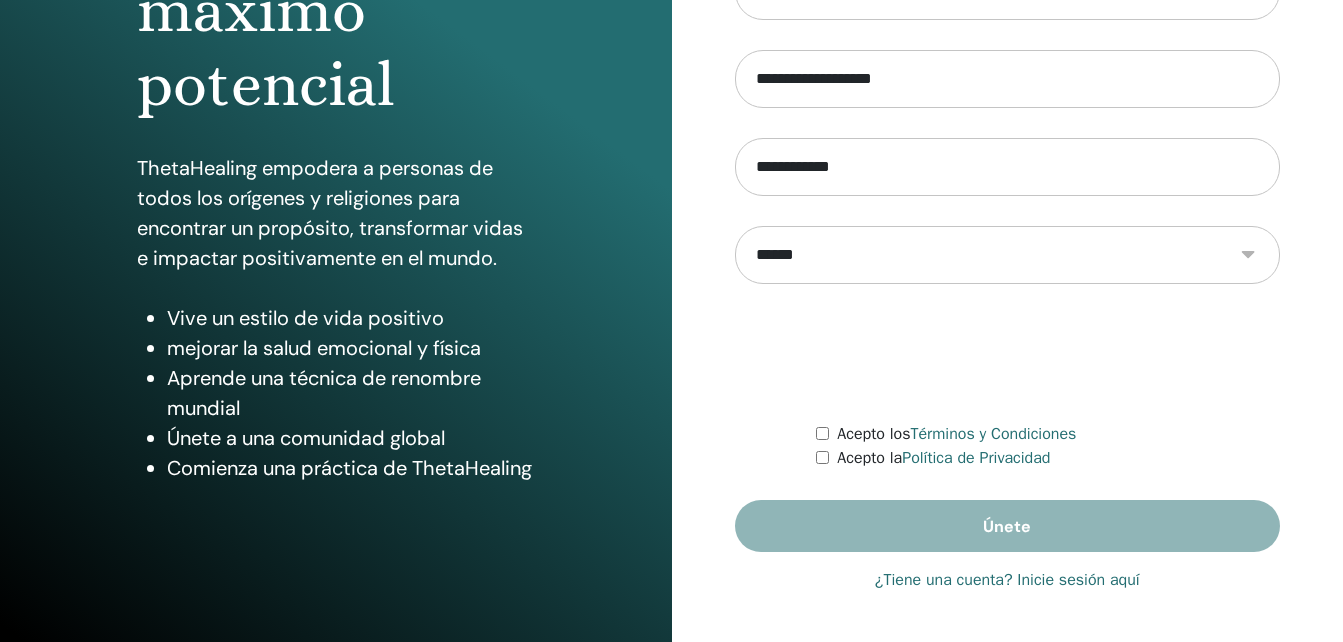 click on "**********" at bounding box center (1008, 255) 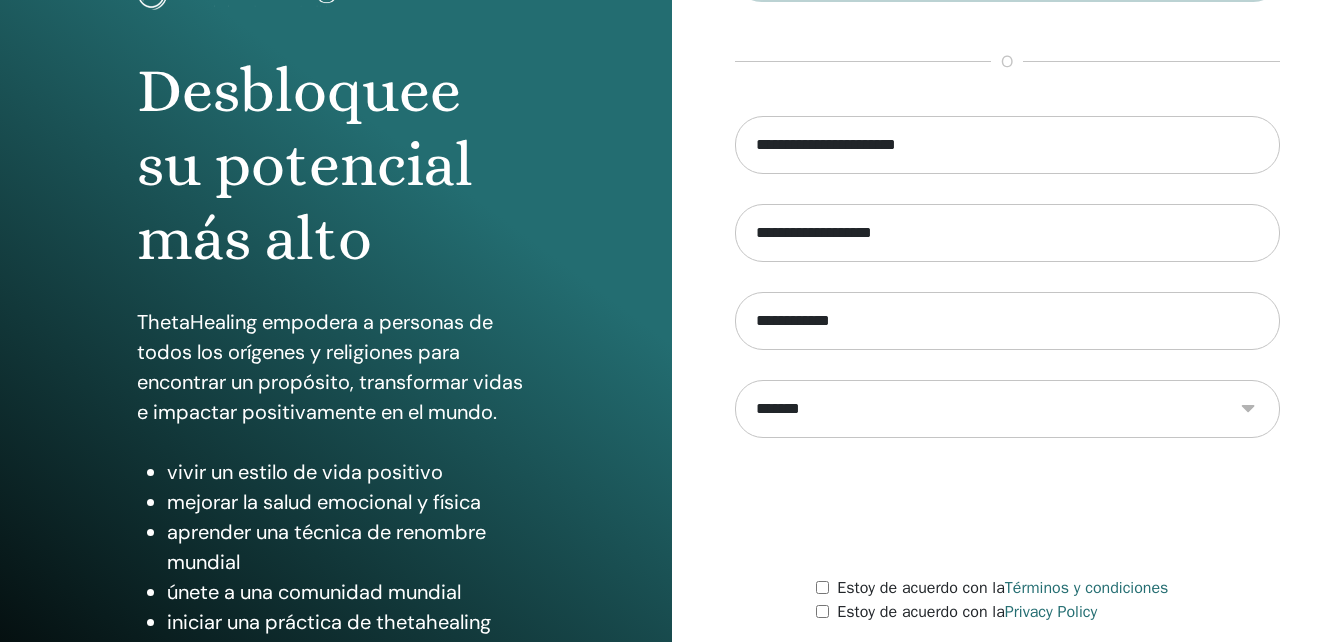 scroll, scrollTop: 200, scrollLeft: 0, axis: vertical 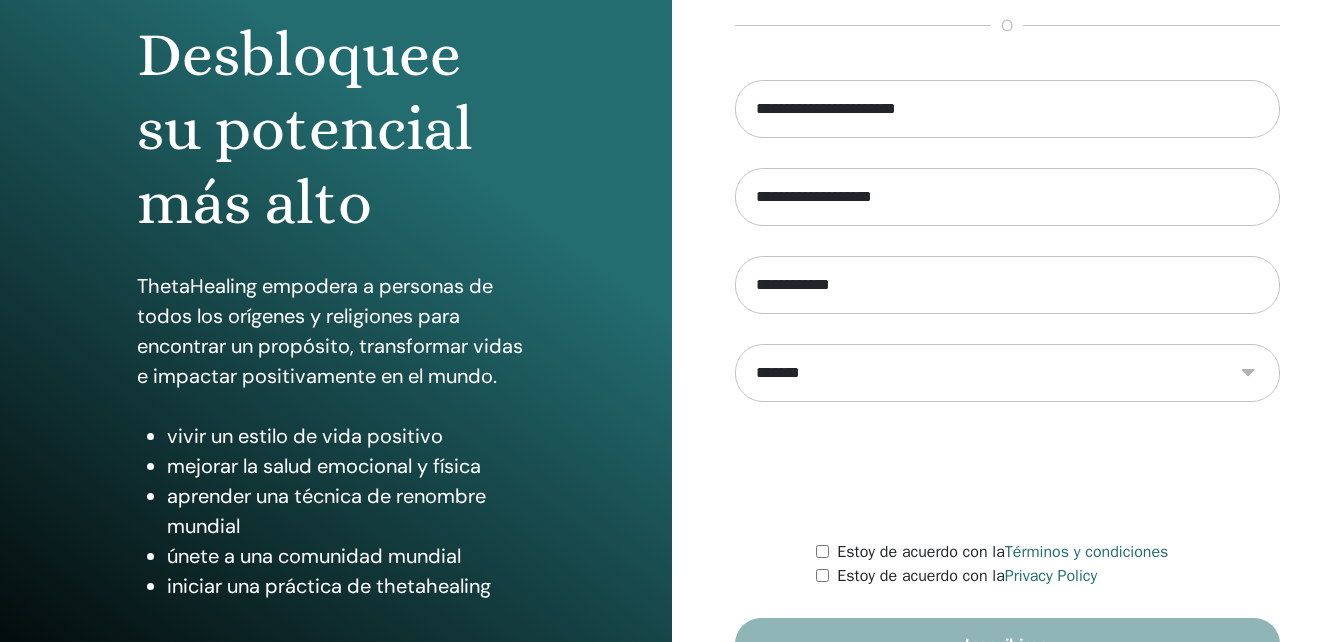 click on "Estoy de acuerdo con la  Términos y condiciones" at bounding box center [1048, 552] 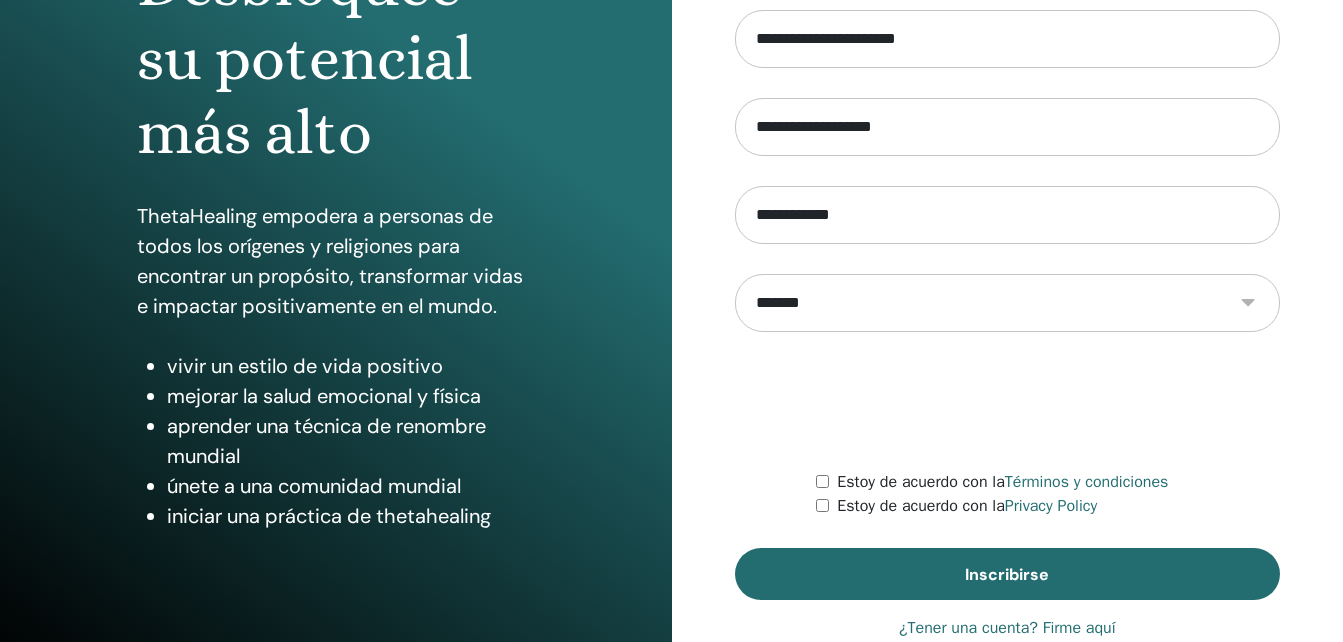 scroll, scrollTop: 300, scrollLeft: 0, axis: vertical 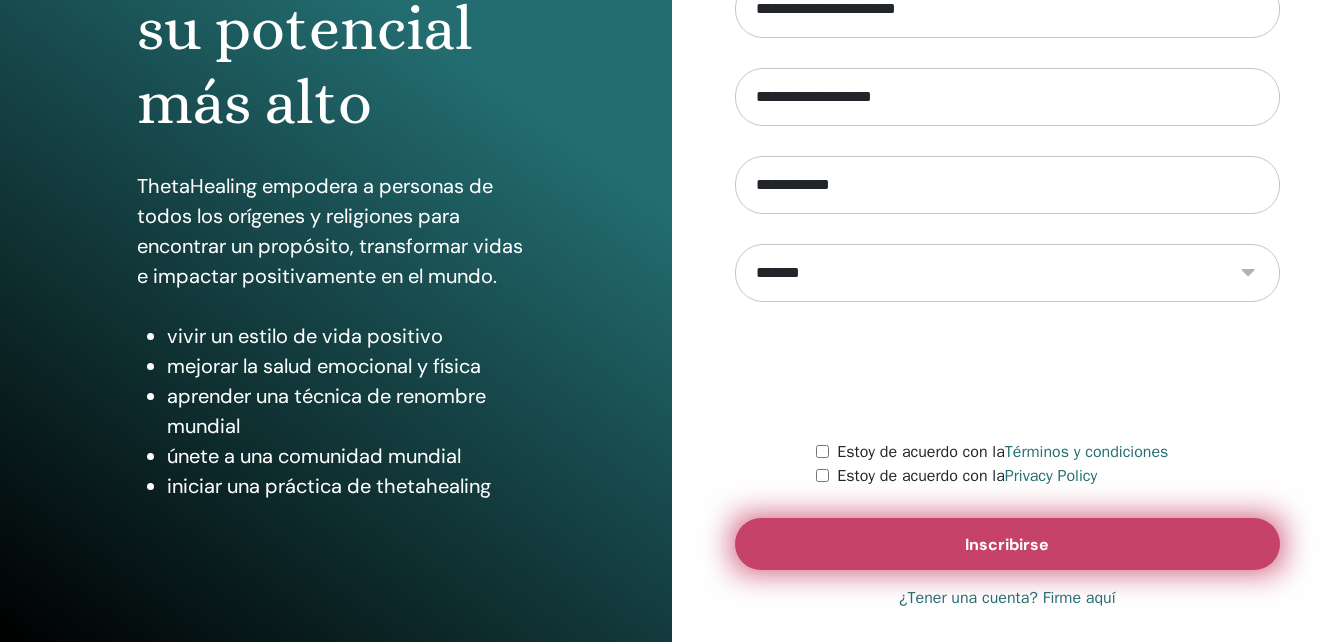 click on "Inscribirse" at bounding box center [1008, 544] 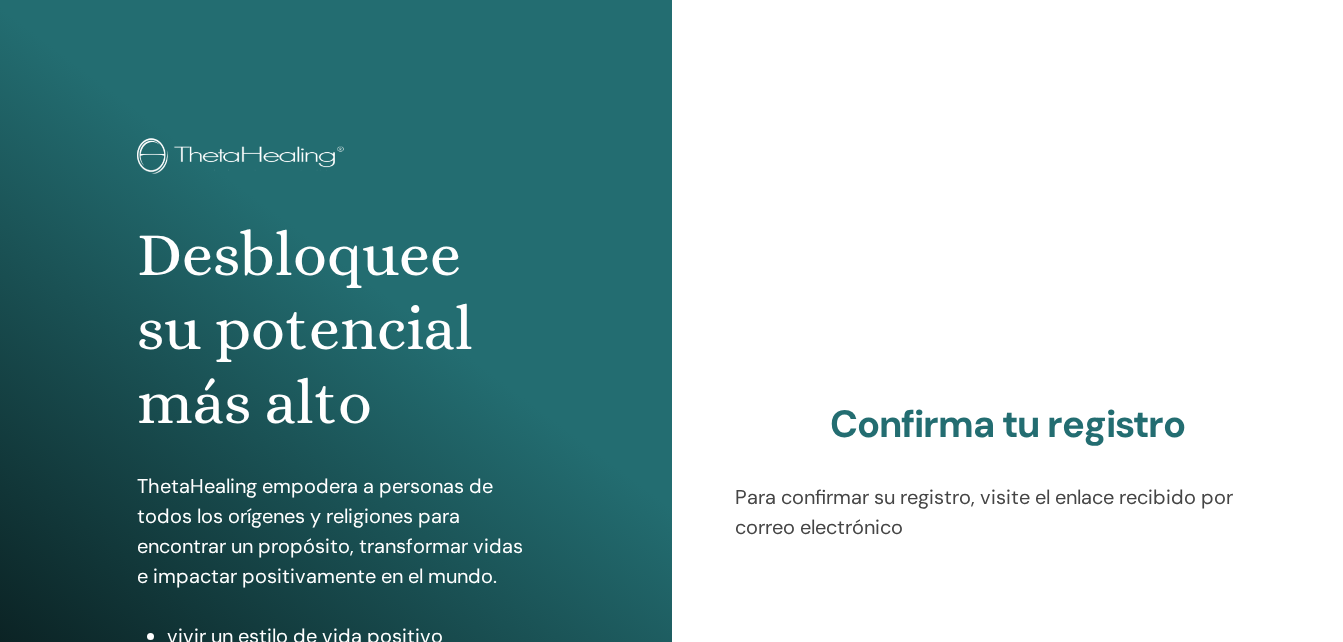 scroll, scrollTop: 300, scrollLeft: 0, axis: vertical 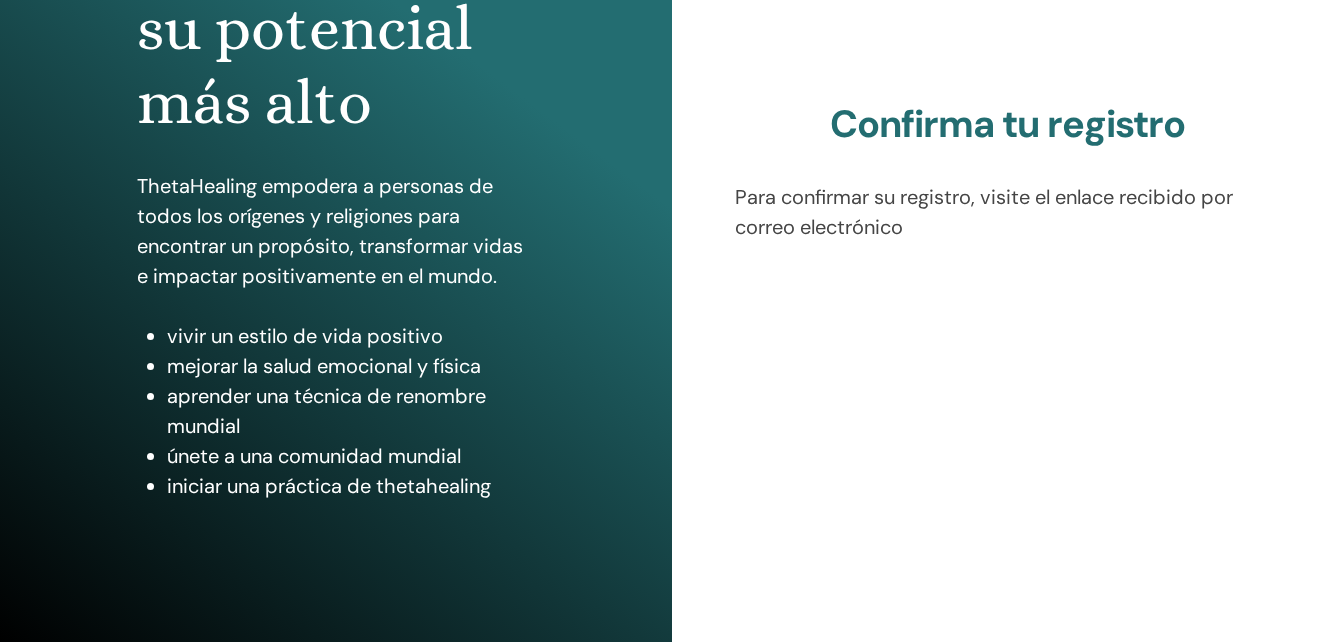 click on "Confirma tu registro
Para confirmar su registro, visite el enlace recibido por correo electrónico" at bounding box center (1008, 172) 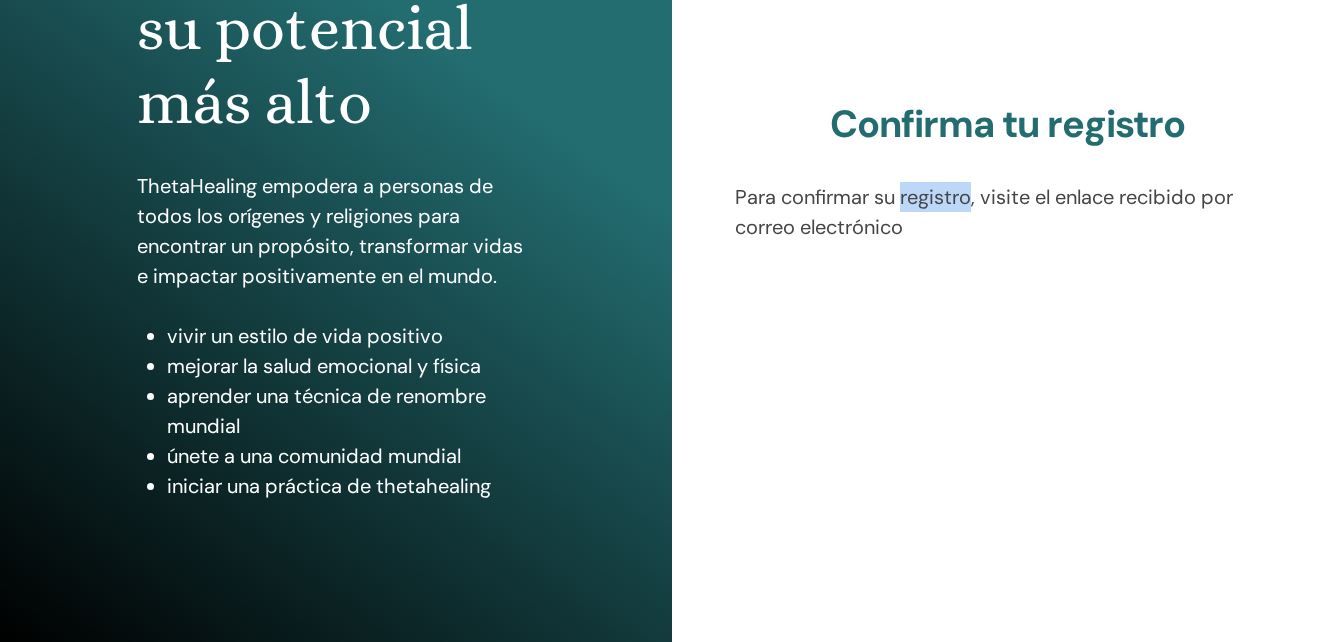 click on "Confirma tu registro
Para confirmar su registro, visite el enlace recibido por correo electrónico" at bounding box center (1008, 172) 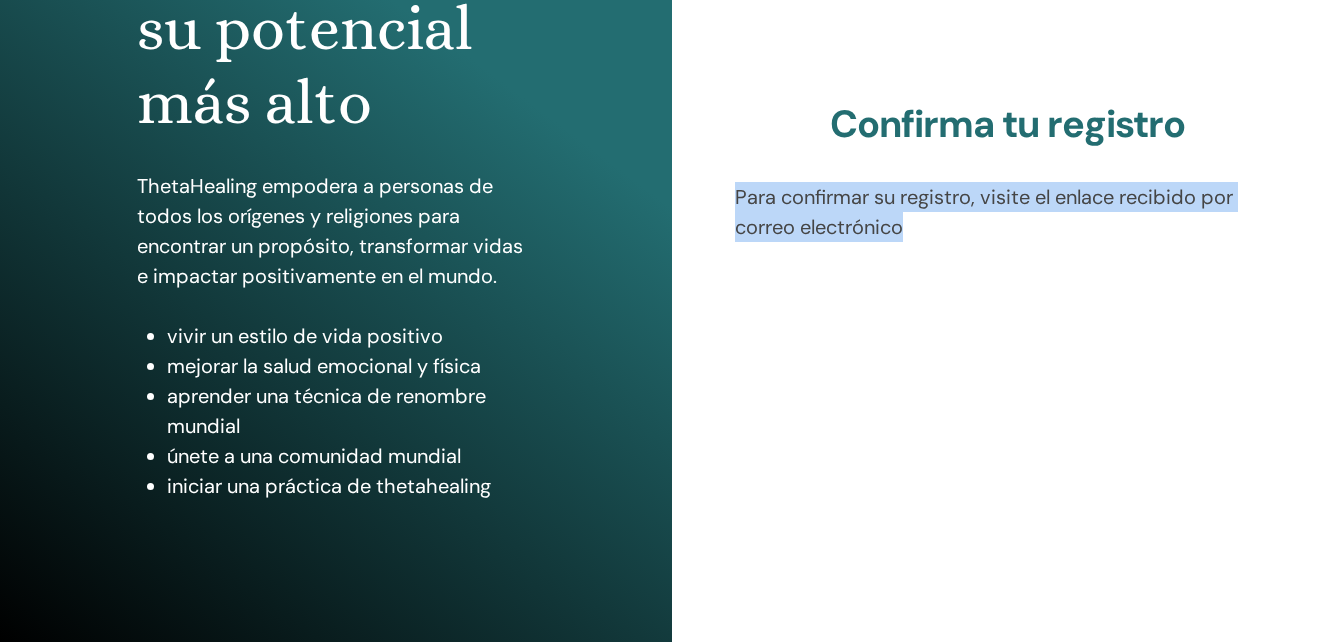 click on "Confirma tu registro
Para confirmar su registro, visite el enlace recibido por correo electrónico" at bounding box center (1008, 172) 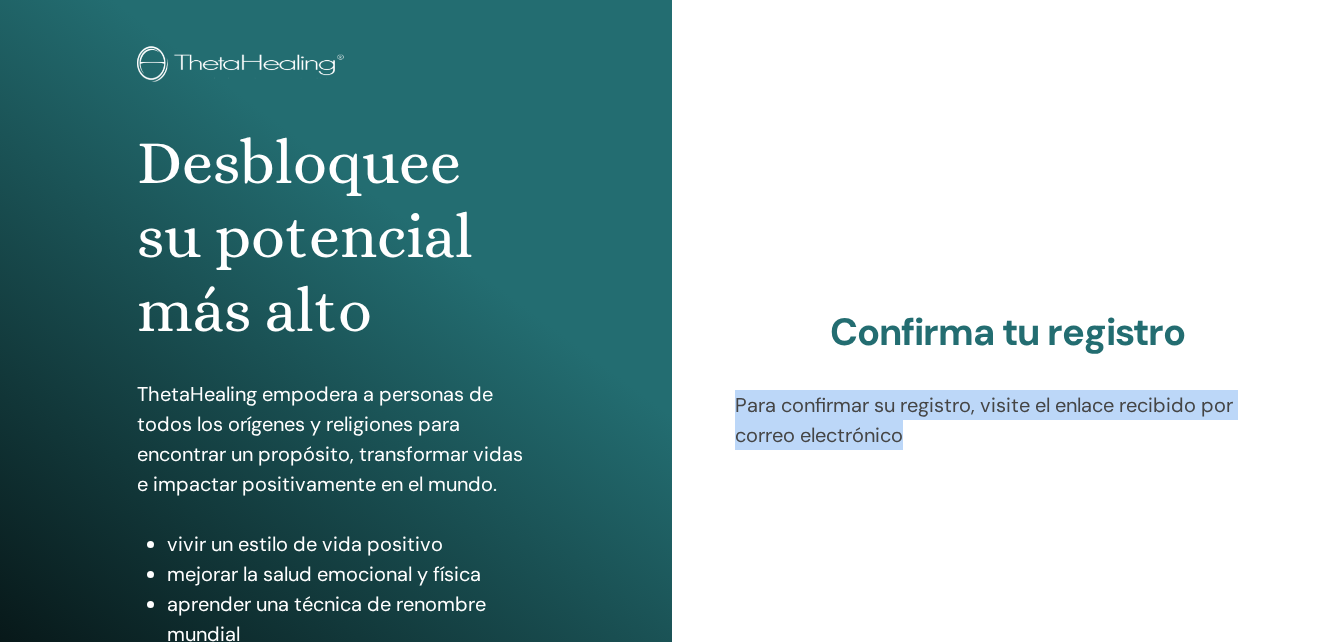 scroll, scrollTop: 0, scrollLeft: 0, axis: both 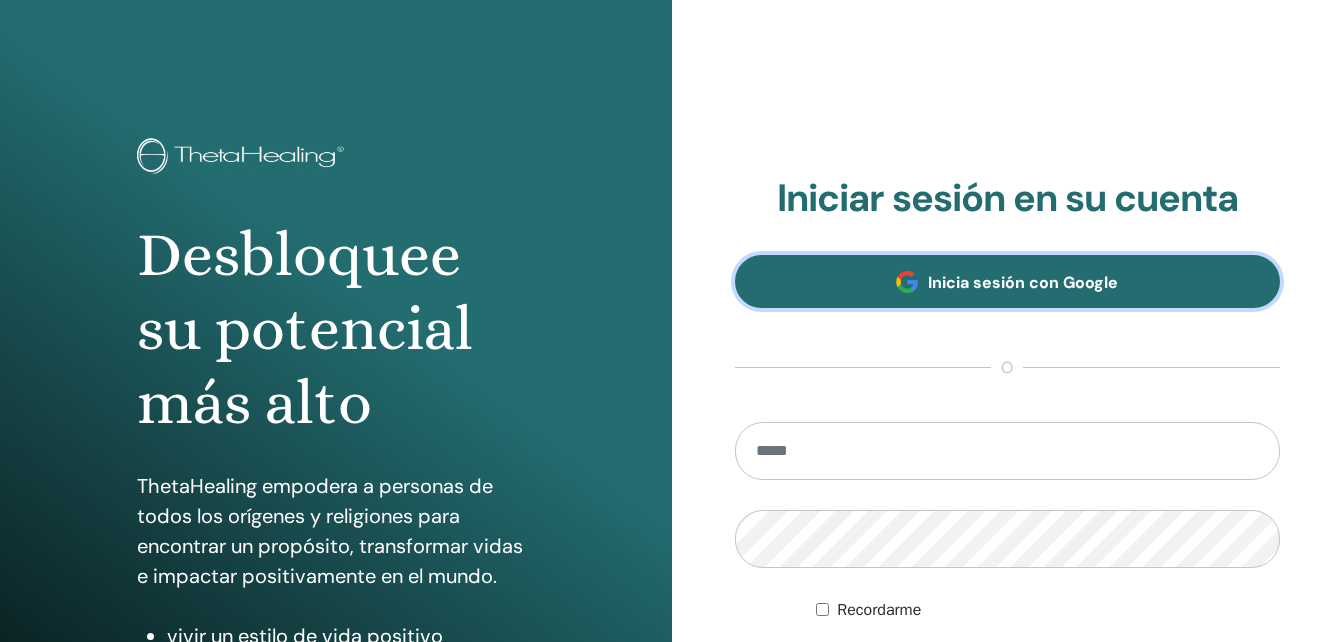 click on "Inicia sesión con Google" at bounding box center (1023, 282) 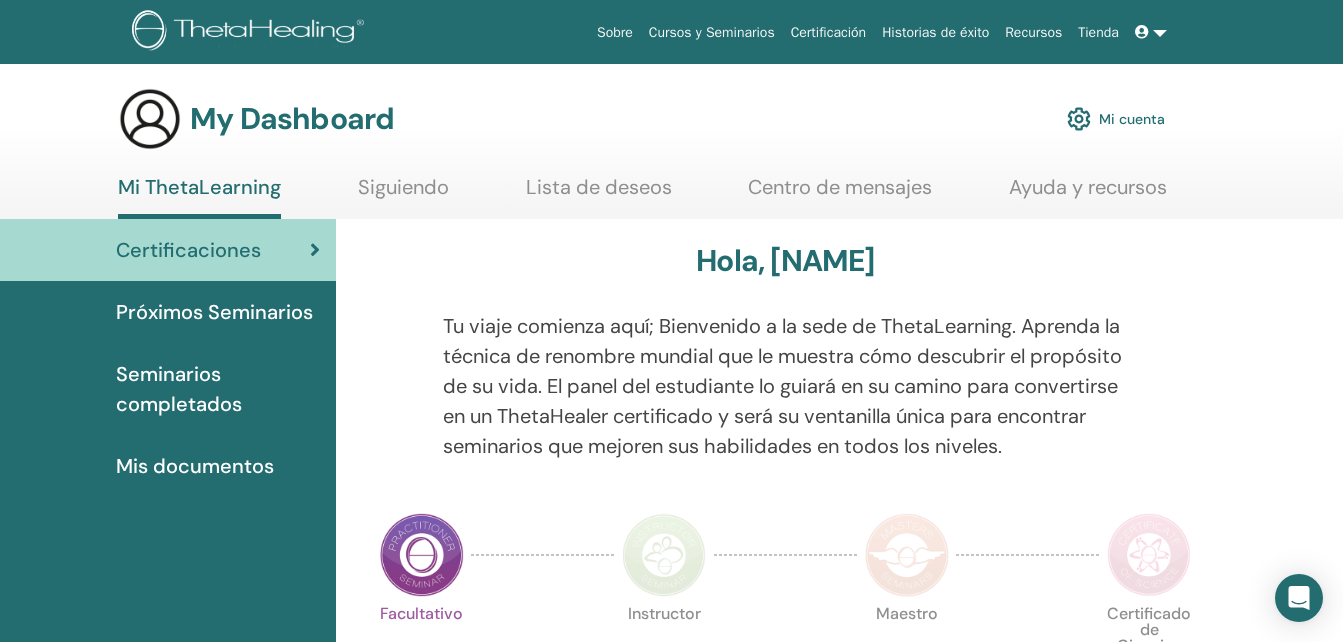scroll, scrollTop: 0, scrollLeft: 0, axis: both 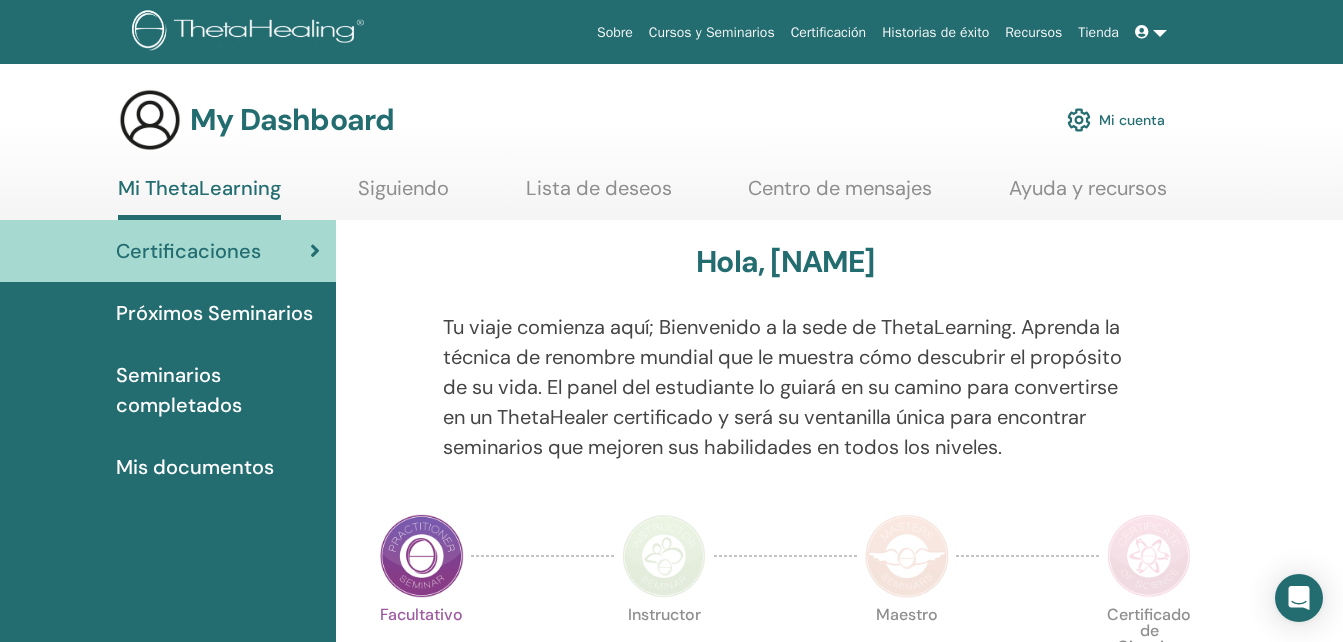 click on "Mi cuenta" at bounding box center (1116, 120) 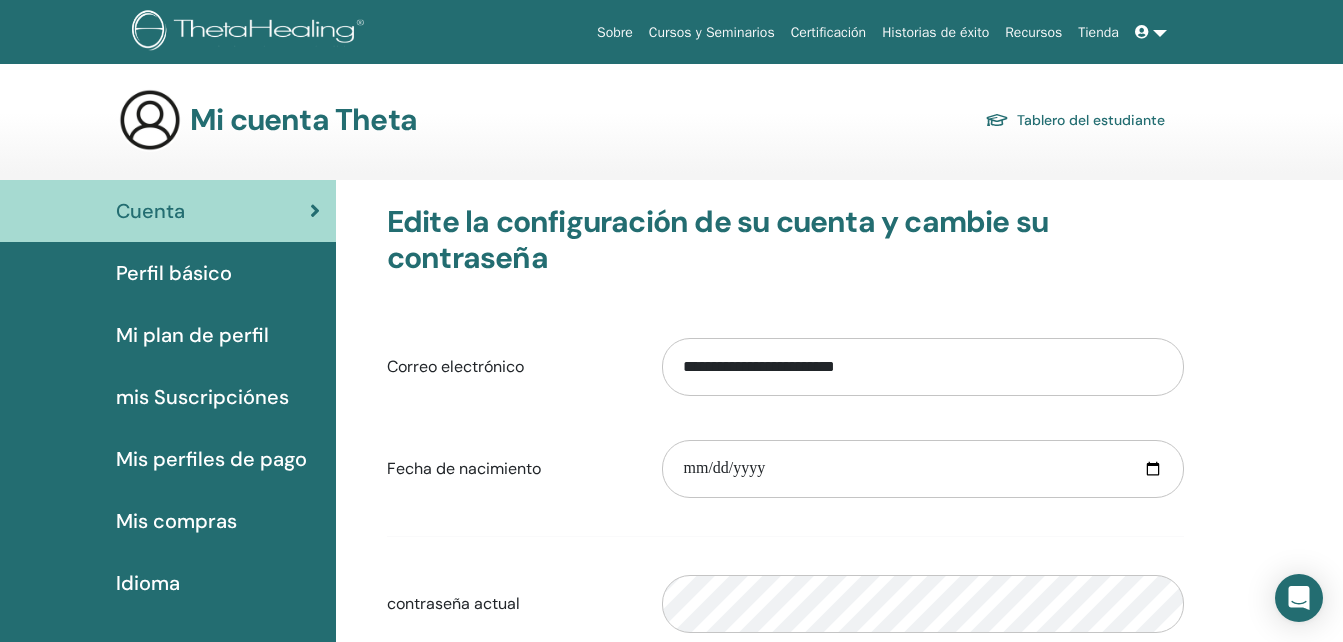 scroll, scrollTop: 0, scrollLeft: 0, axis: both 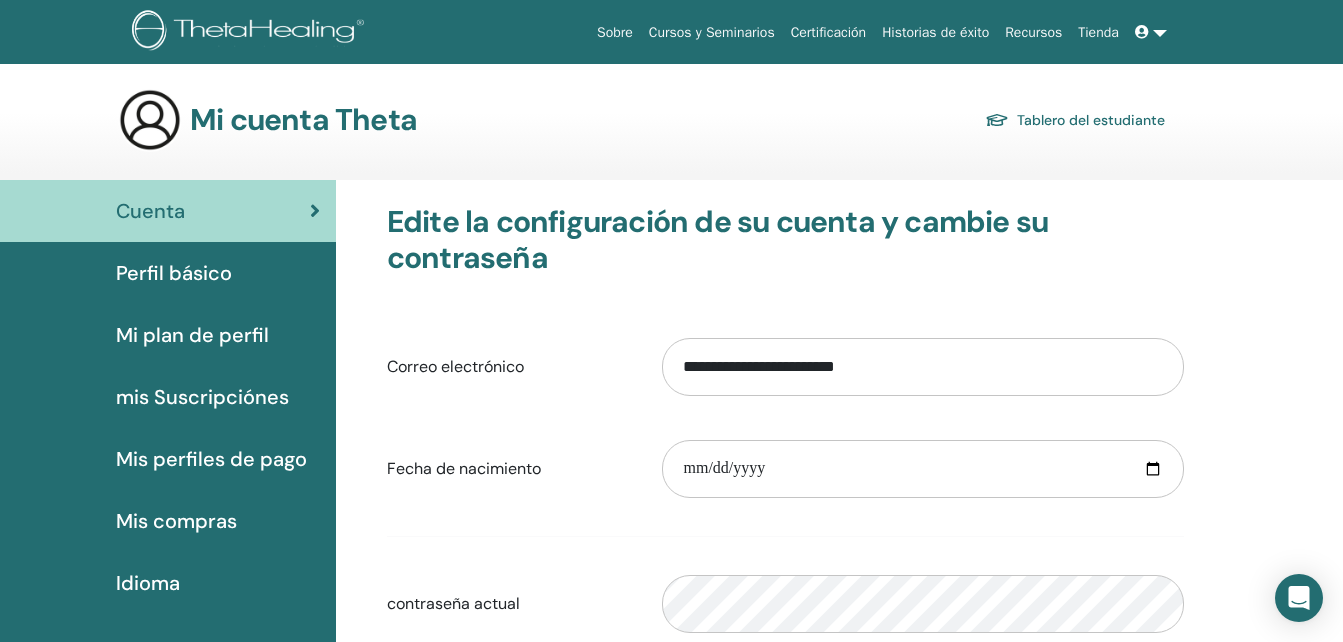 click on "Perfil básico" at bounding box center [174, 273] 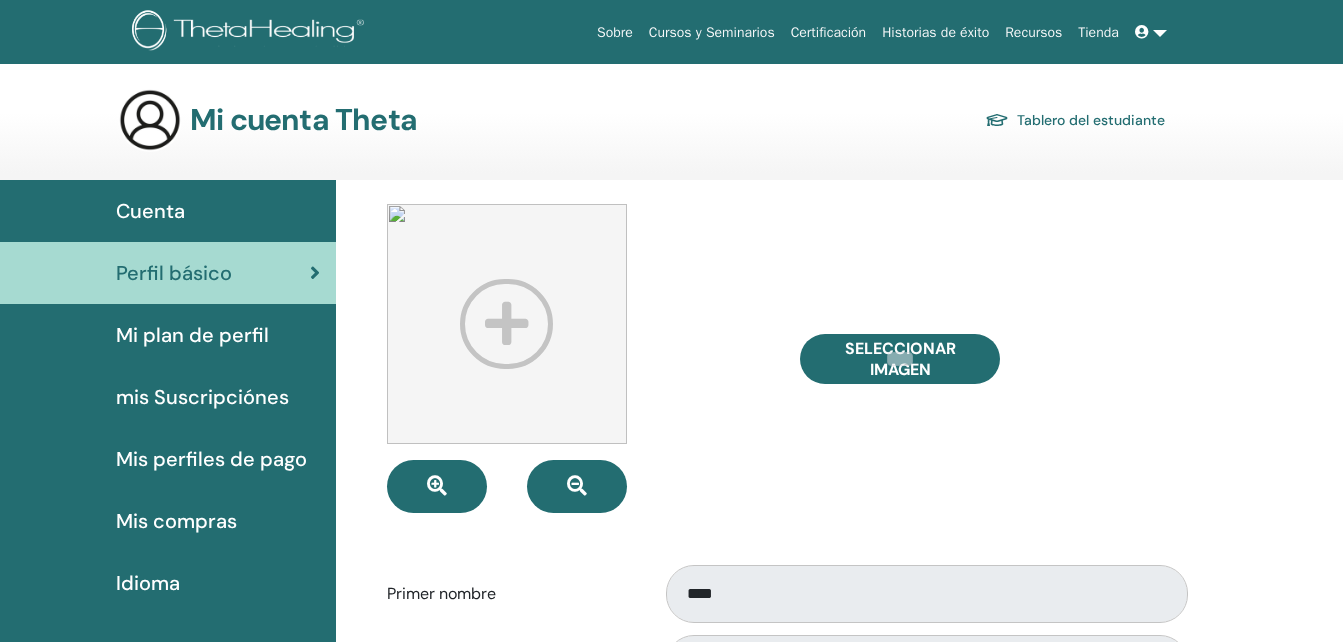 scroll, scrollTop: 0, scrollLeft: 0, axis: both 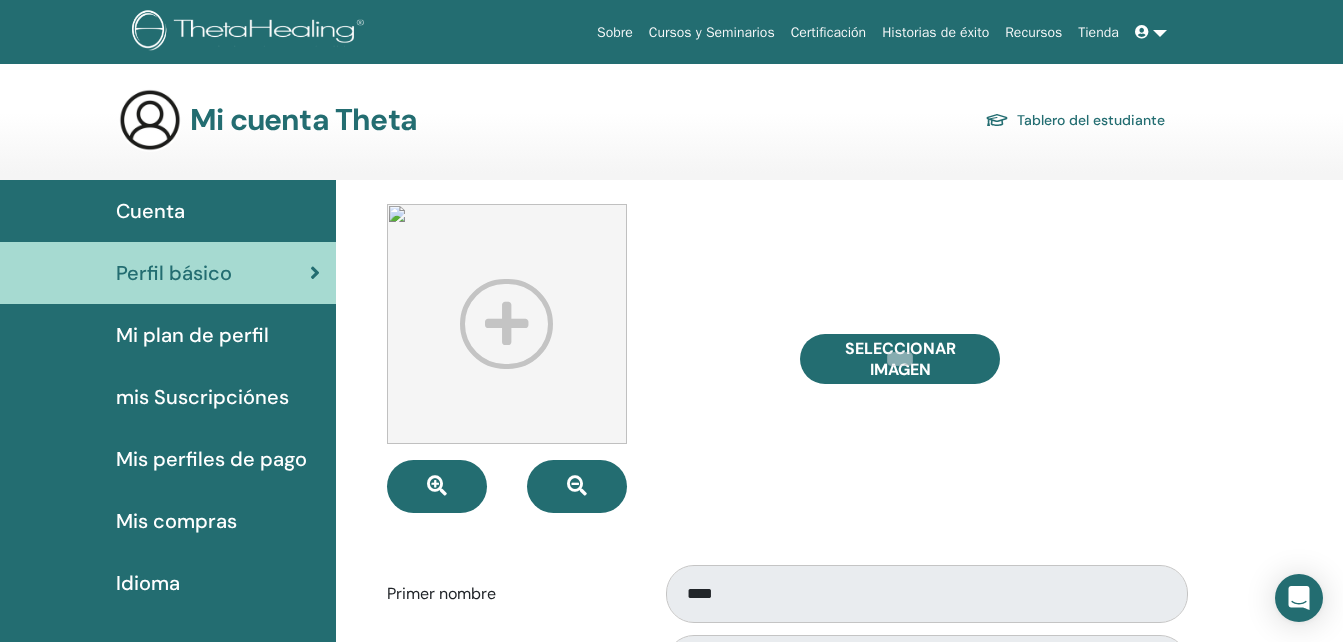 click on "Mi plan de perfil" at bounding box center (192, 335) 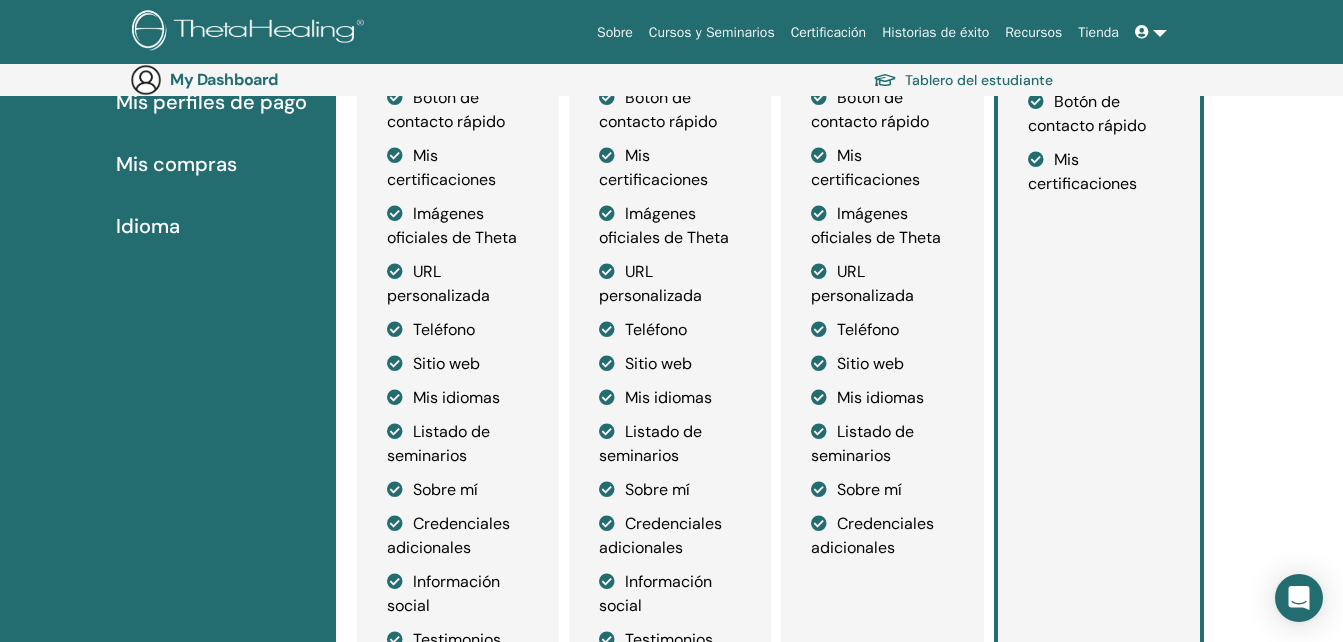 scroll, scrollTop: 0, scrollLeft: 0, axis: both 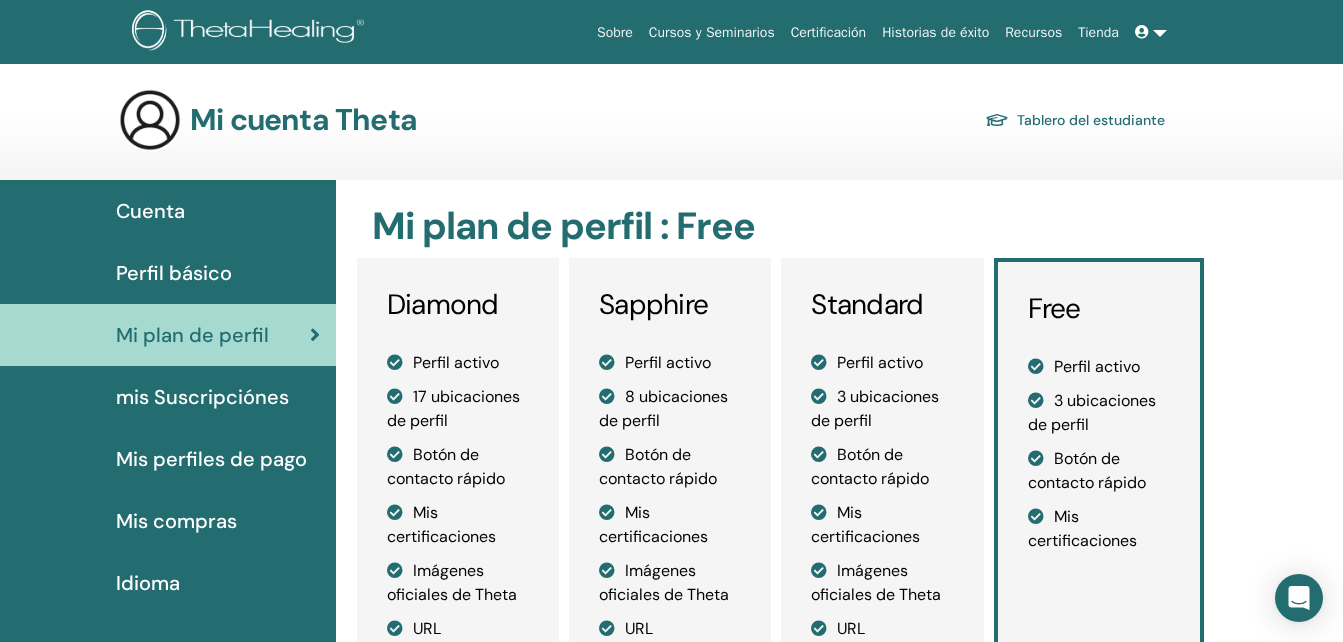 click at bounding box center (1144, 32) 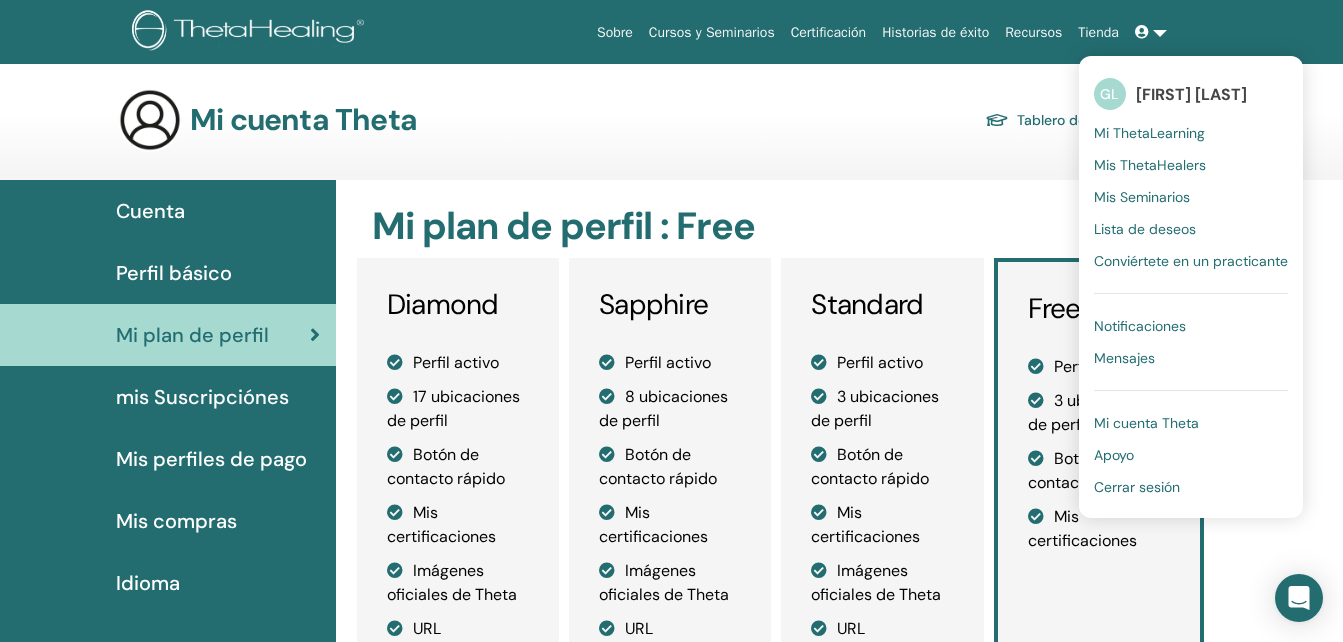 click on "[FIRST] [LAST]" at bounding box center [1191, 94] 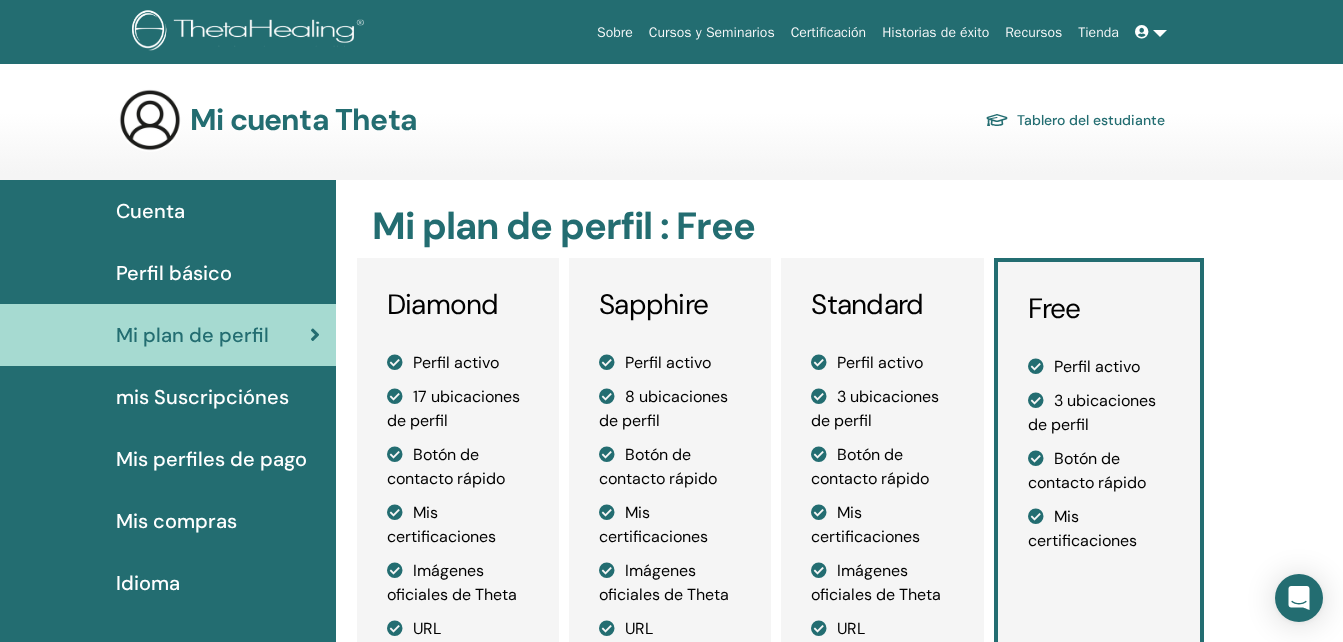 click at bounding box center [1142, 32] 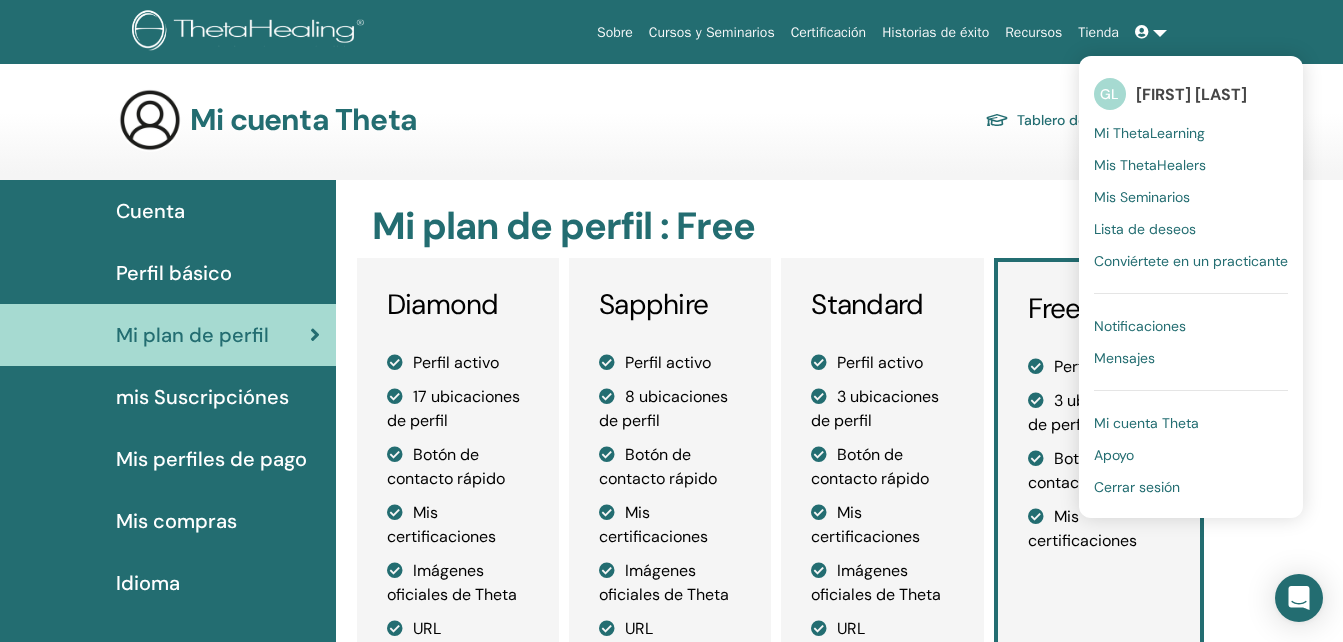 click on "Mi cuenta Theta" at bounding box center (1146, 423) 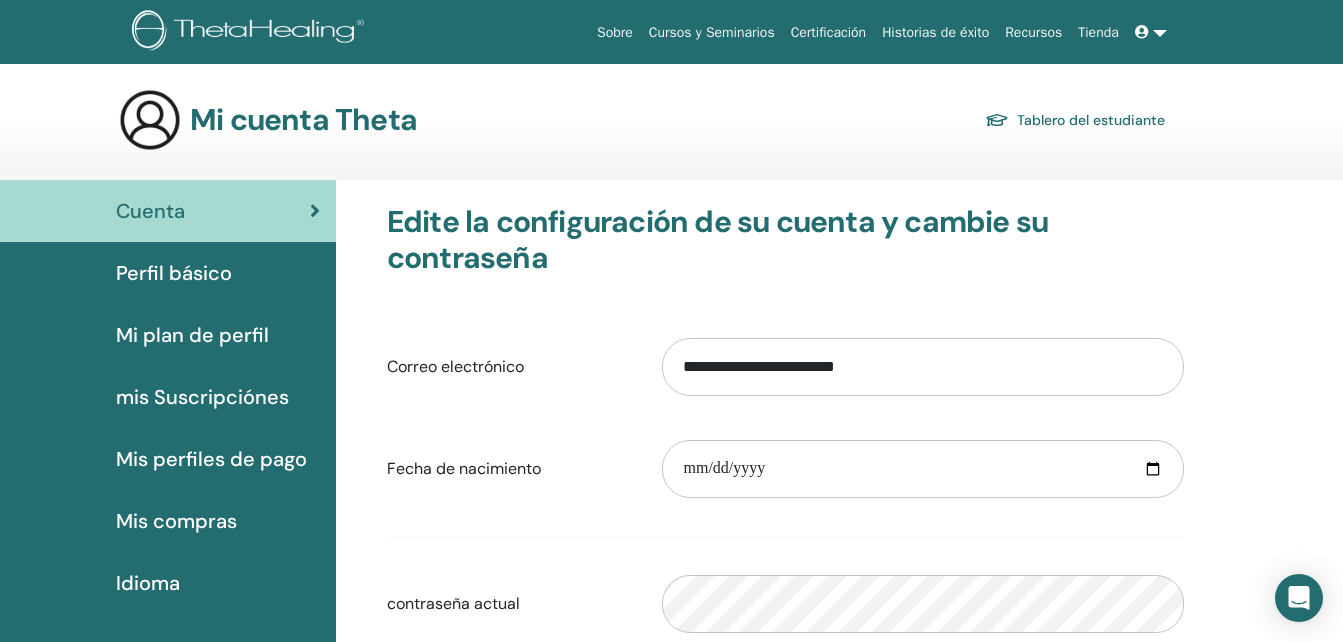 scroll, scrollTop: 0, scrollLeft: 0, axis: both 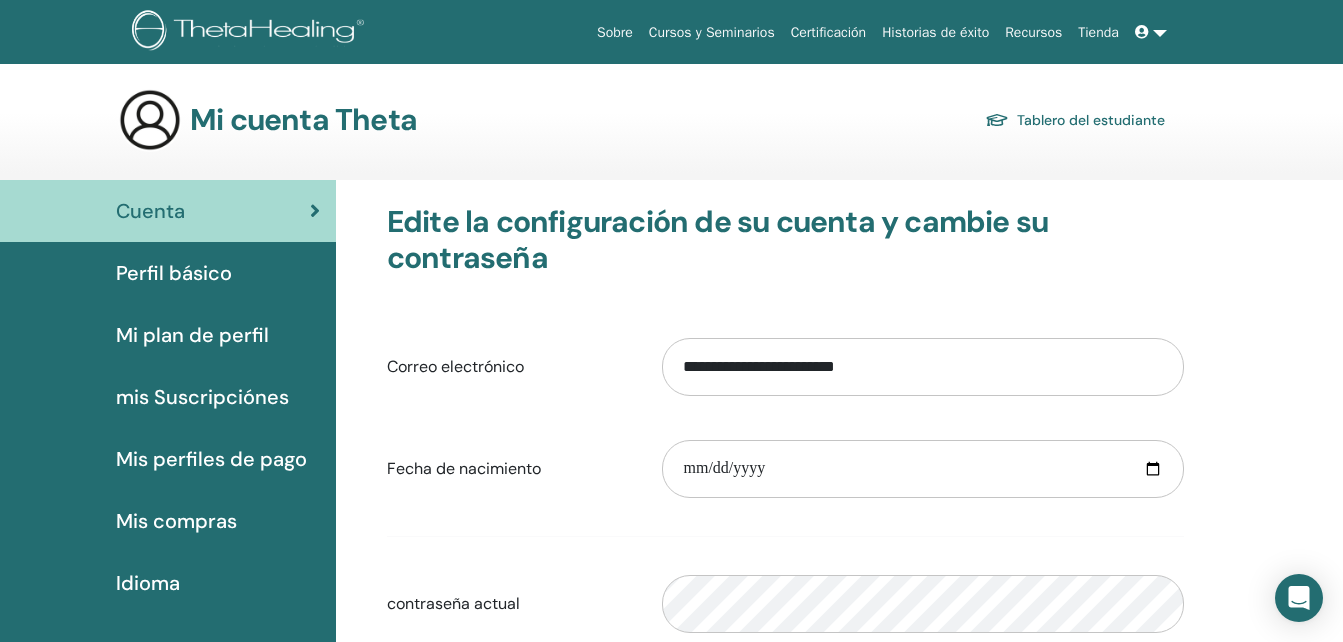 click at bounding box center (1151, 32) 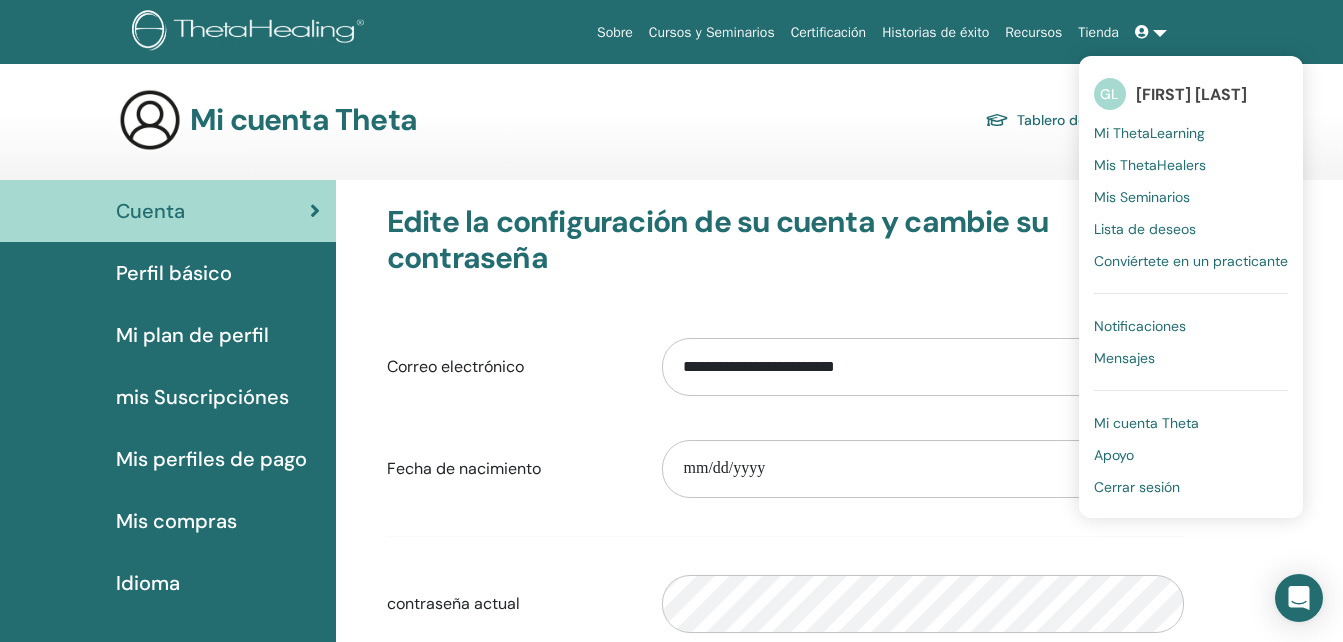 click on "[FIRST] [LAST]" at bounding box center (1191, 94) 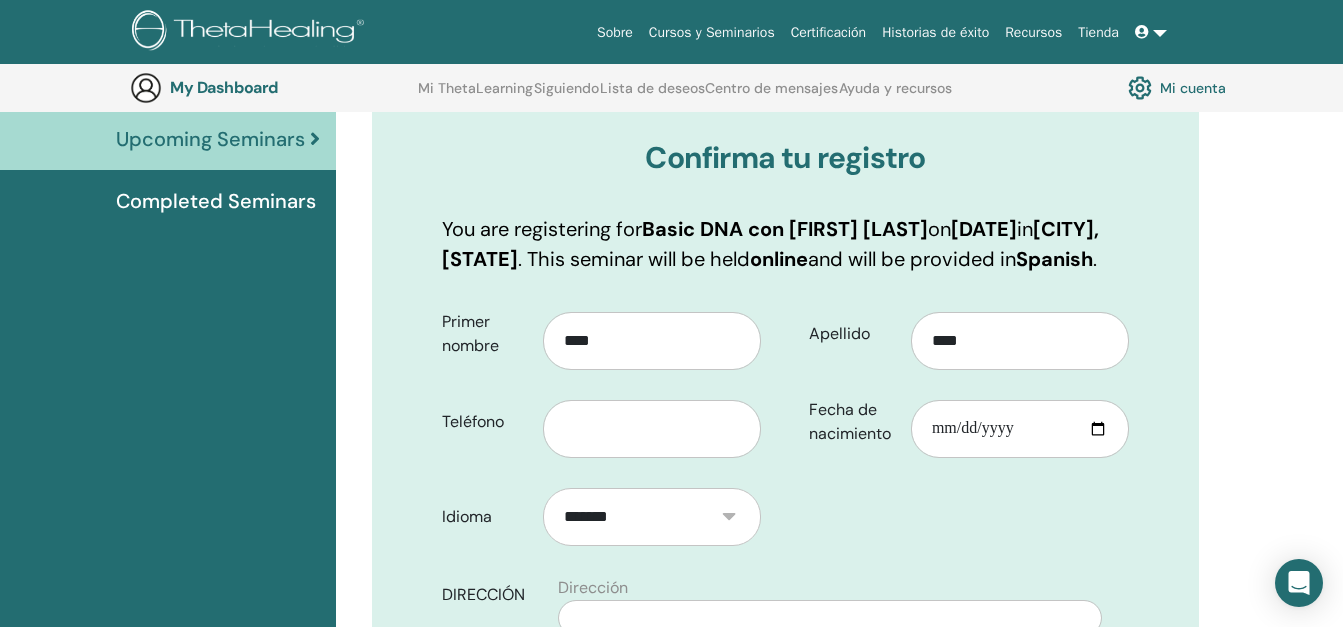 scroll, scrollTop: 248, scrollLeft: 0, axis: vertical 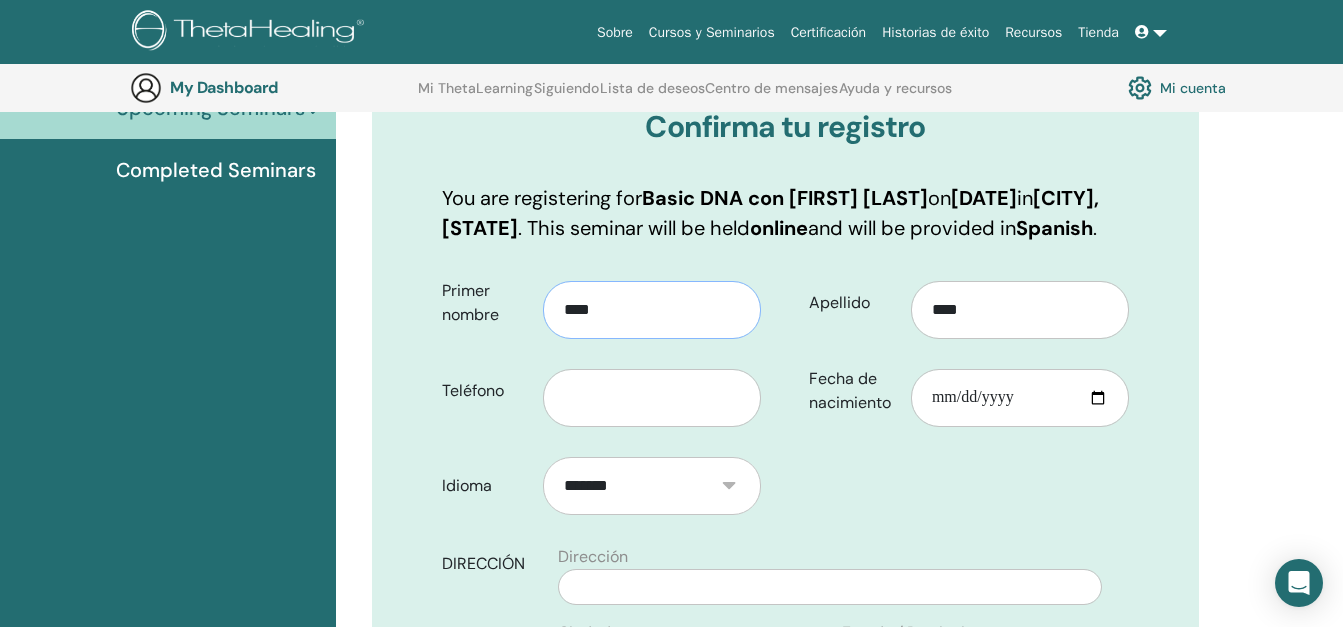 drag, startPoint x: 649, startPoint y: 336, endPoint x: 309, endPoint y: 452, distance: 359.24365 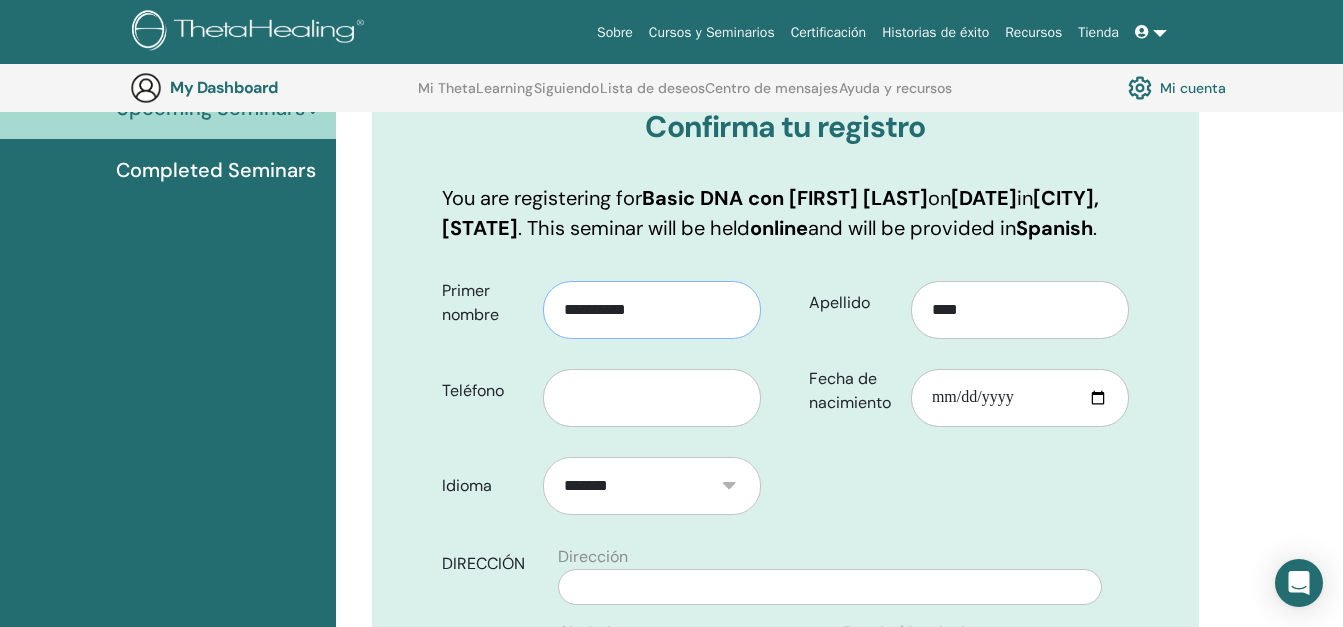 type on "*********" 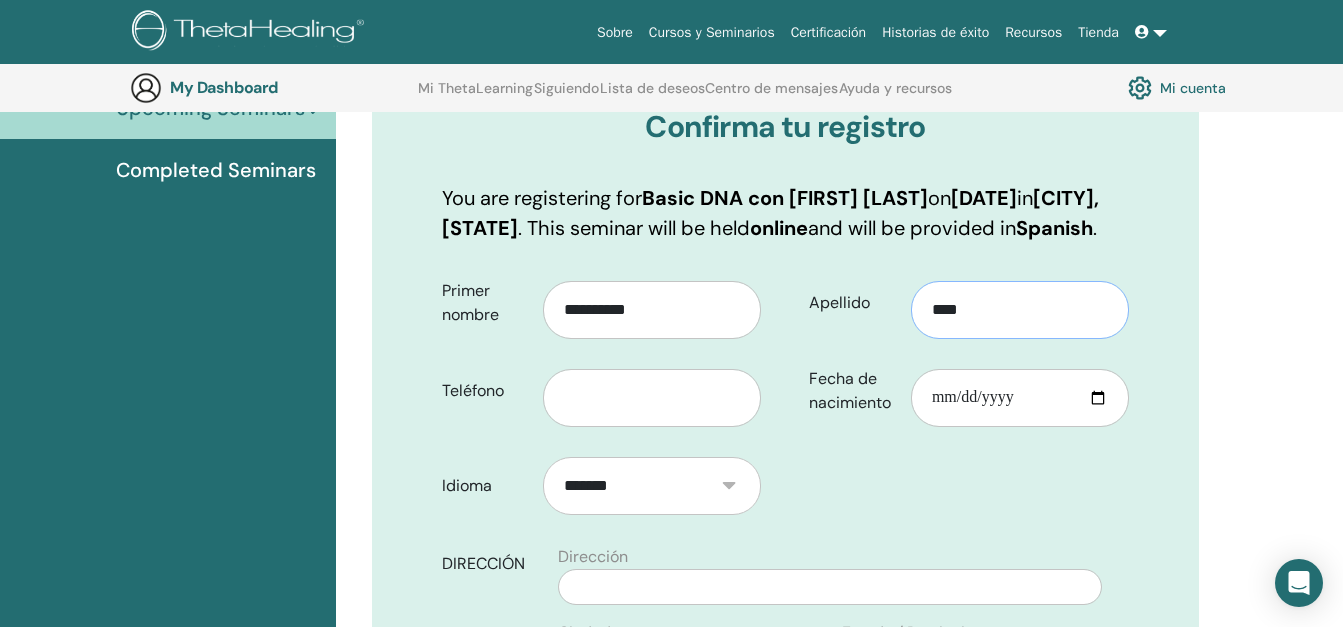 click on "****" at bounding box center (1020, 310) 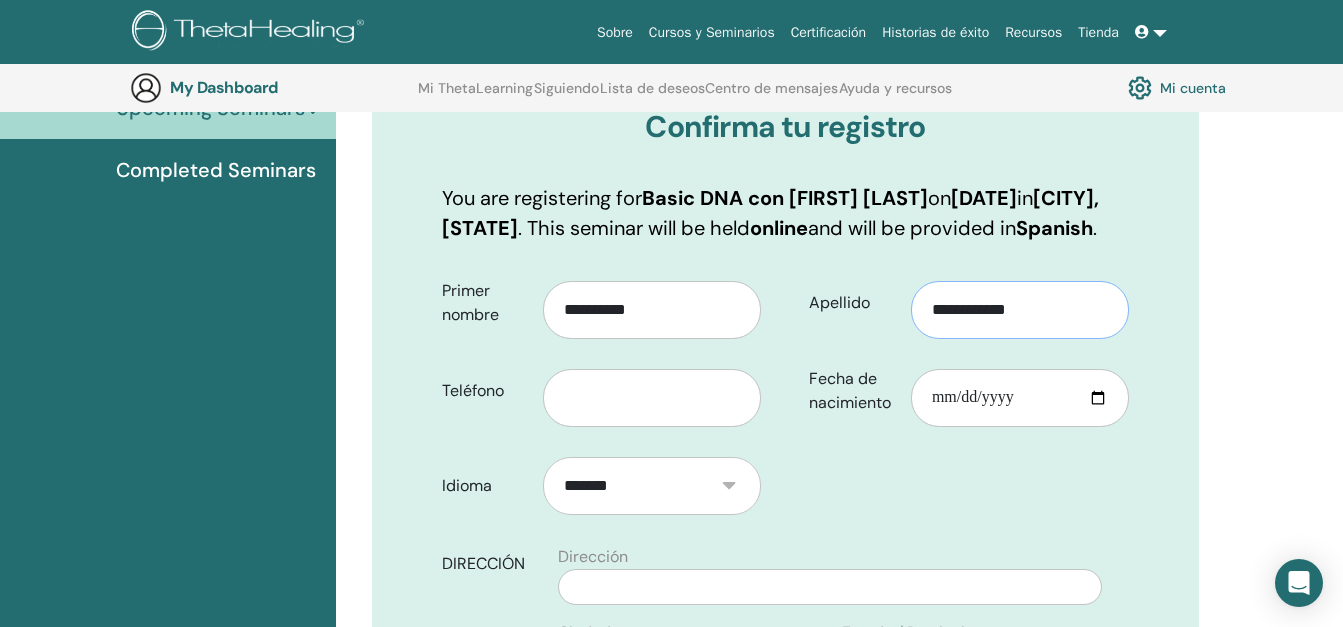 type on "**********" 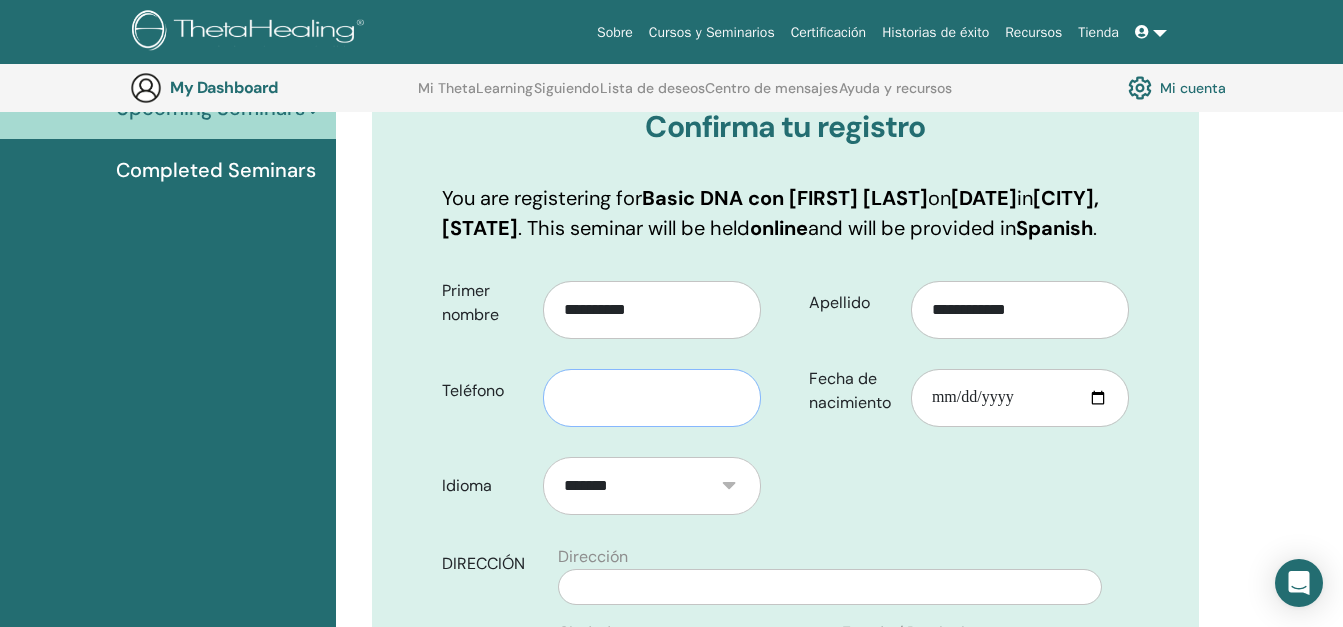 click at bounding box center [652, 398] 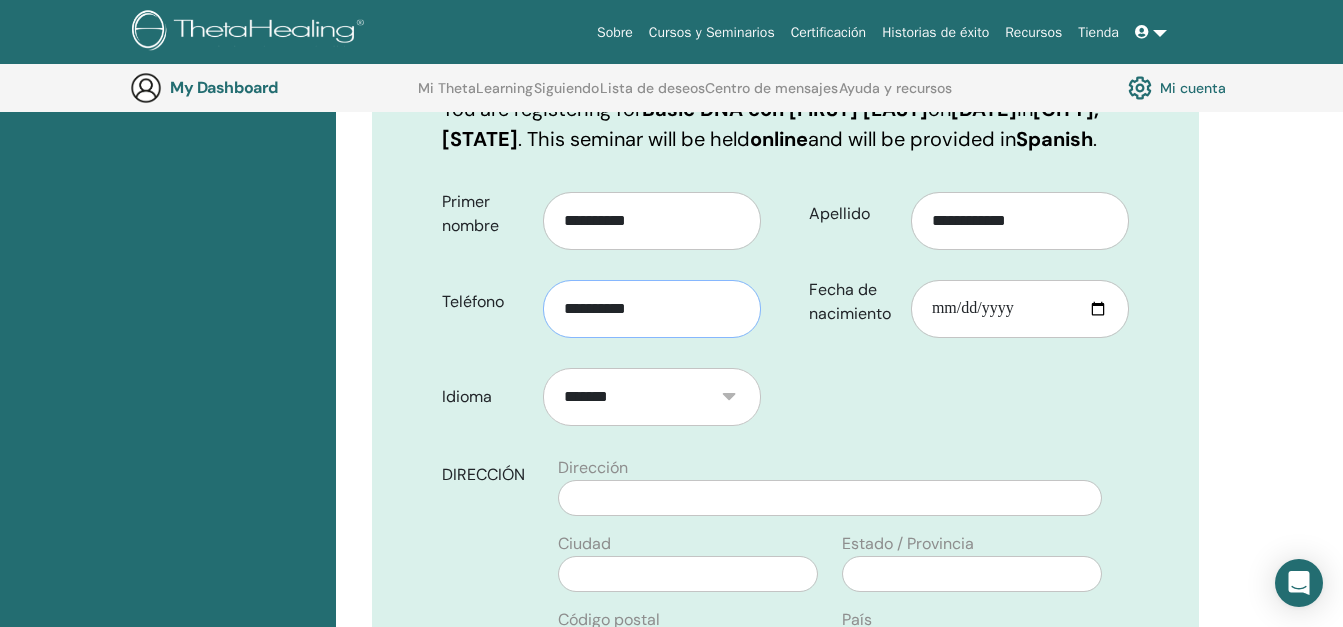 scroll, scrollTop: 448, scrollLeft: 0, axis: vertical 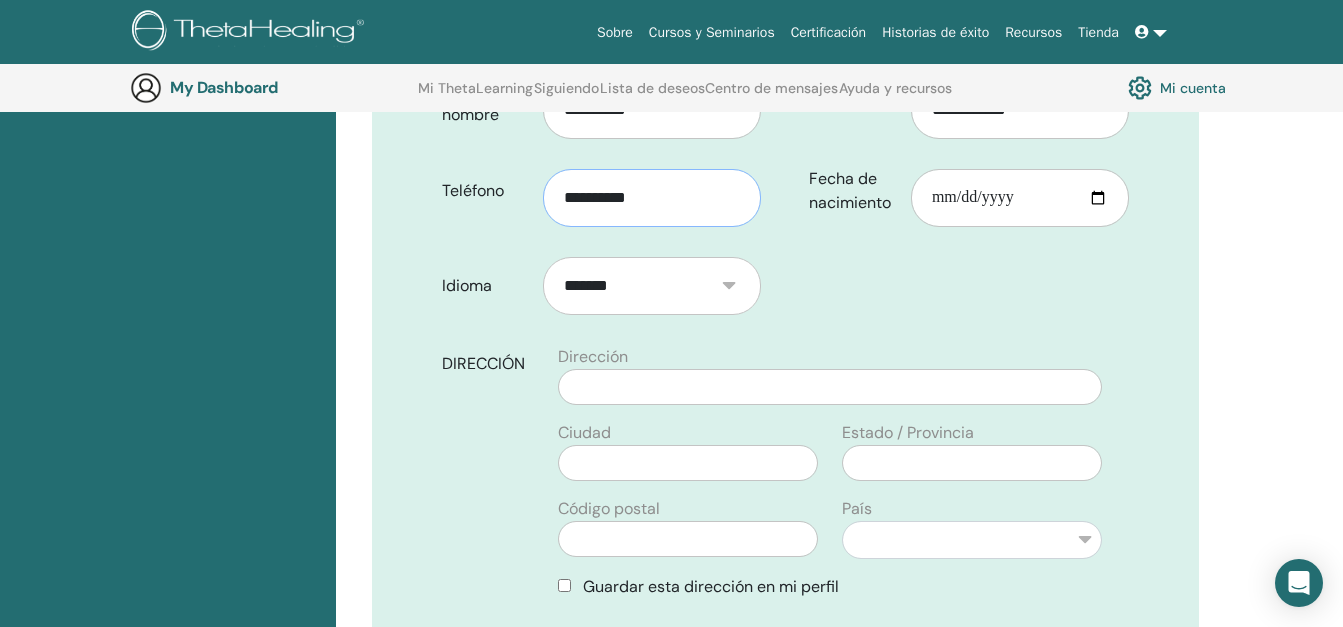 type on "**********" 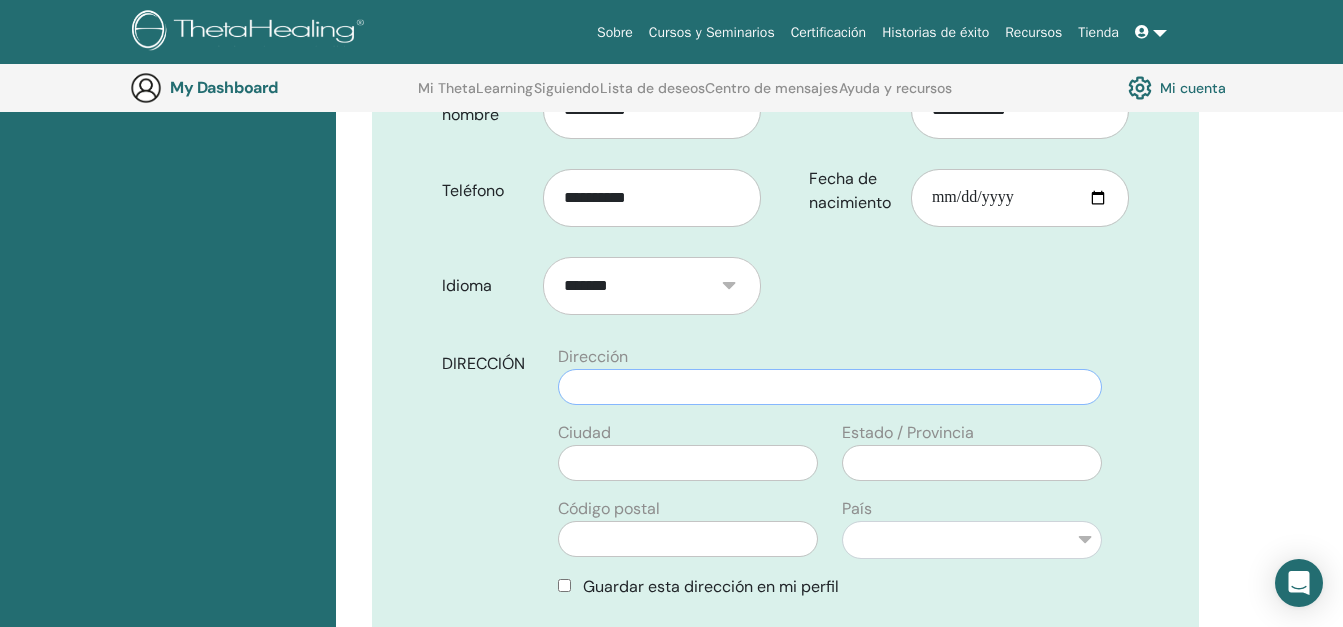 click at bounding box center (830, 387) 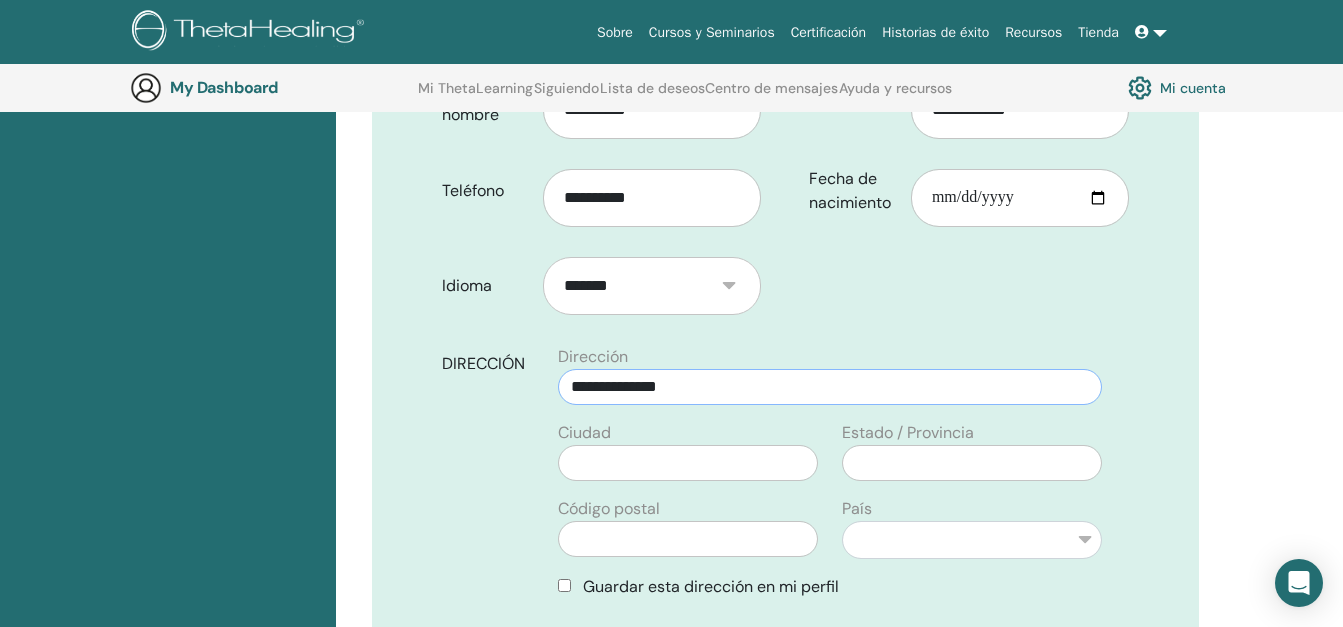 type on "**********" 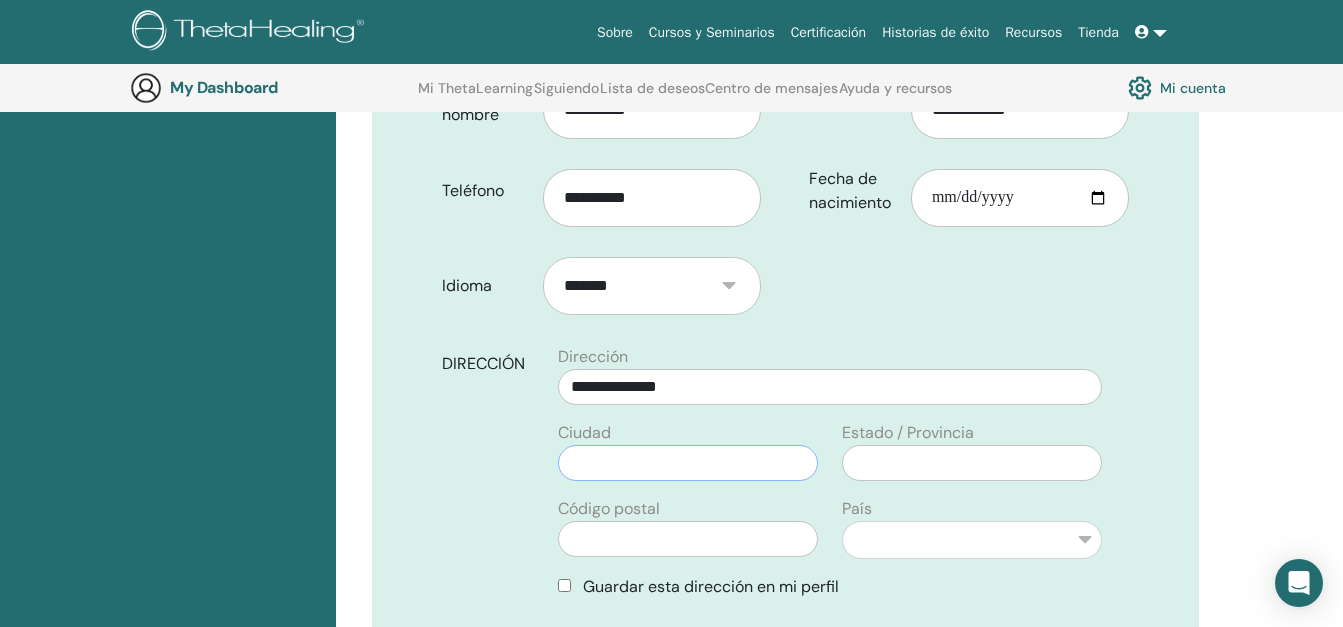 click at bounding box center (688, 463) 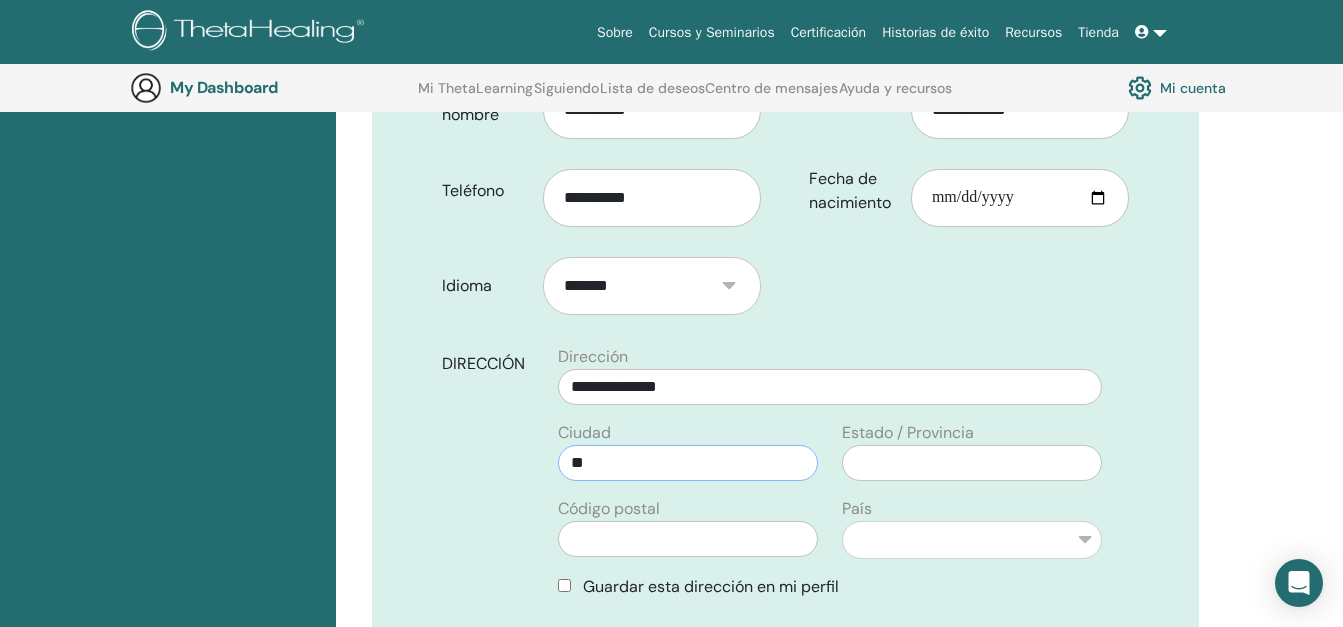 type on "*" 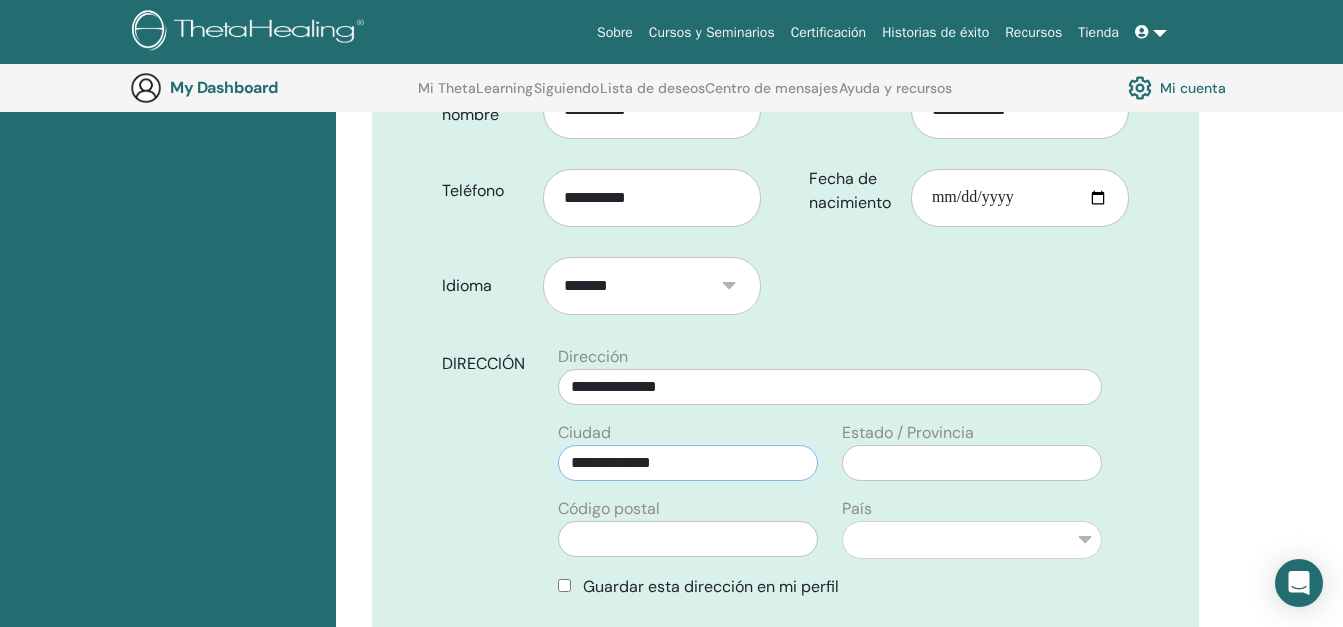 type on "**********" 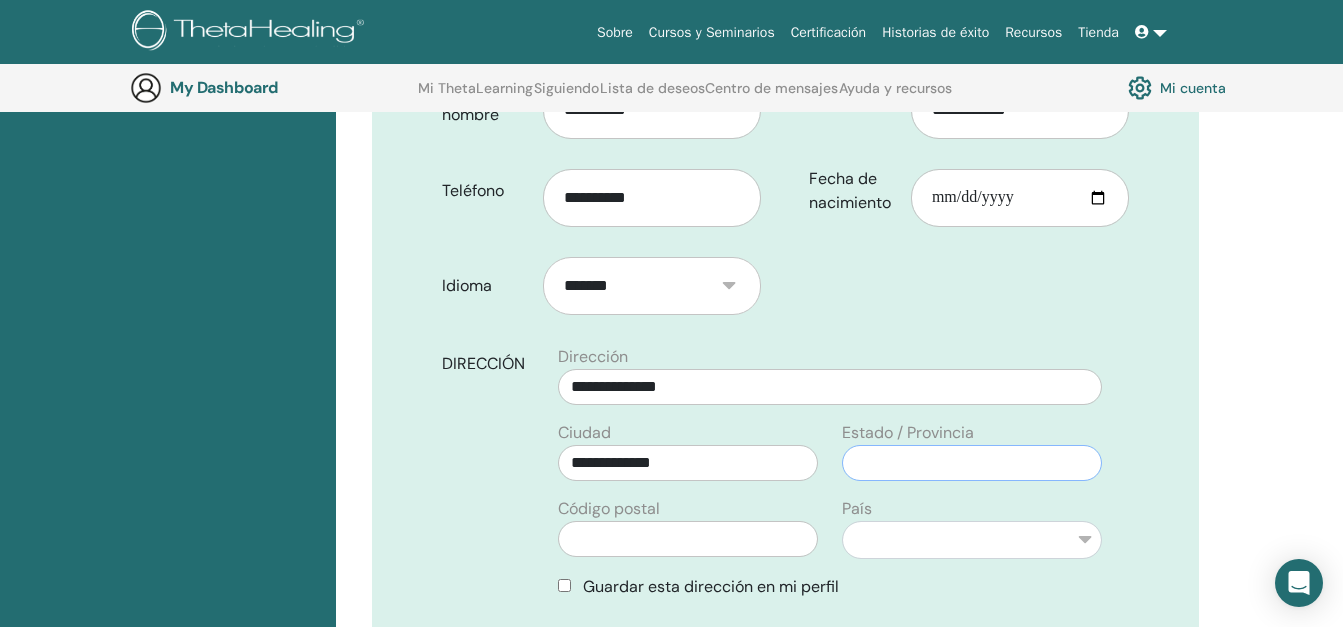 click at bounding box center [972, 463] 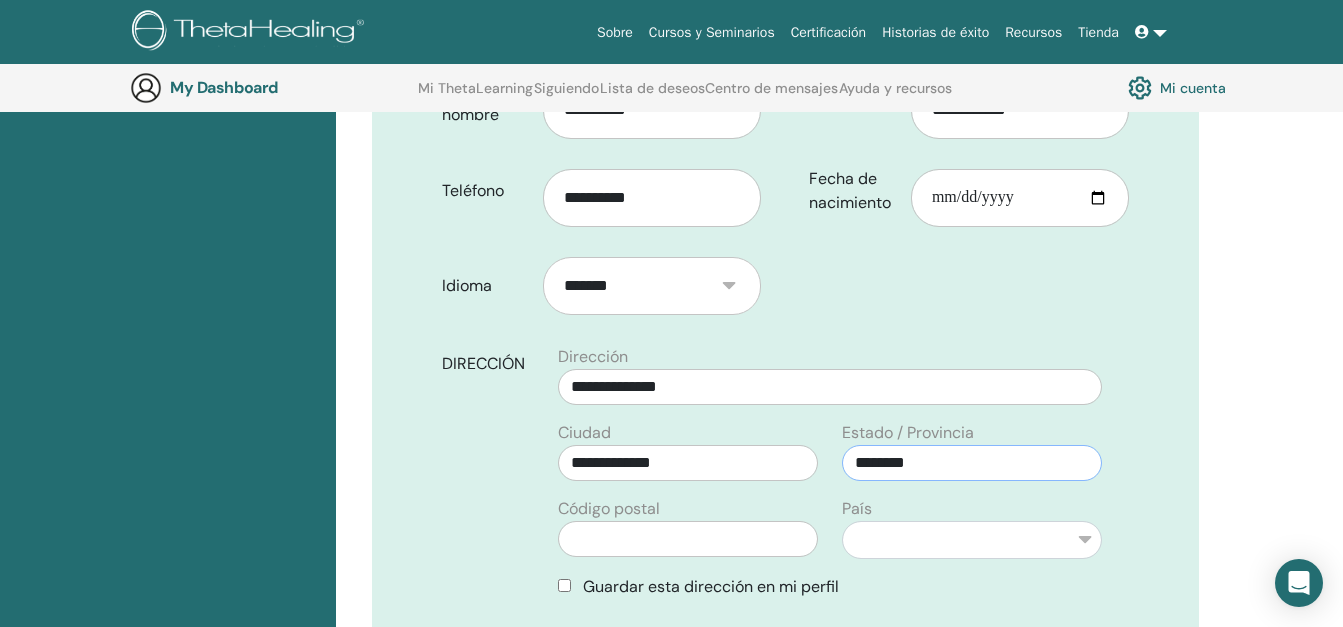 type on "********" 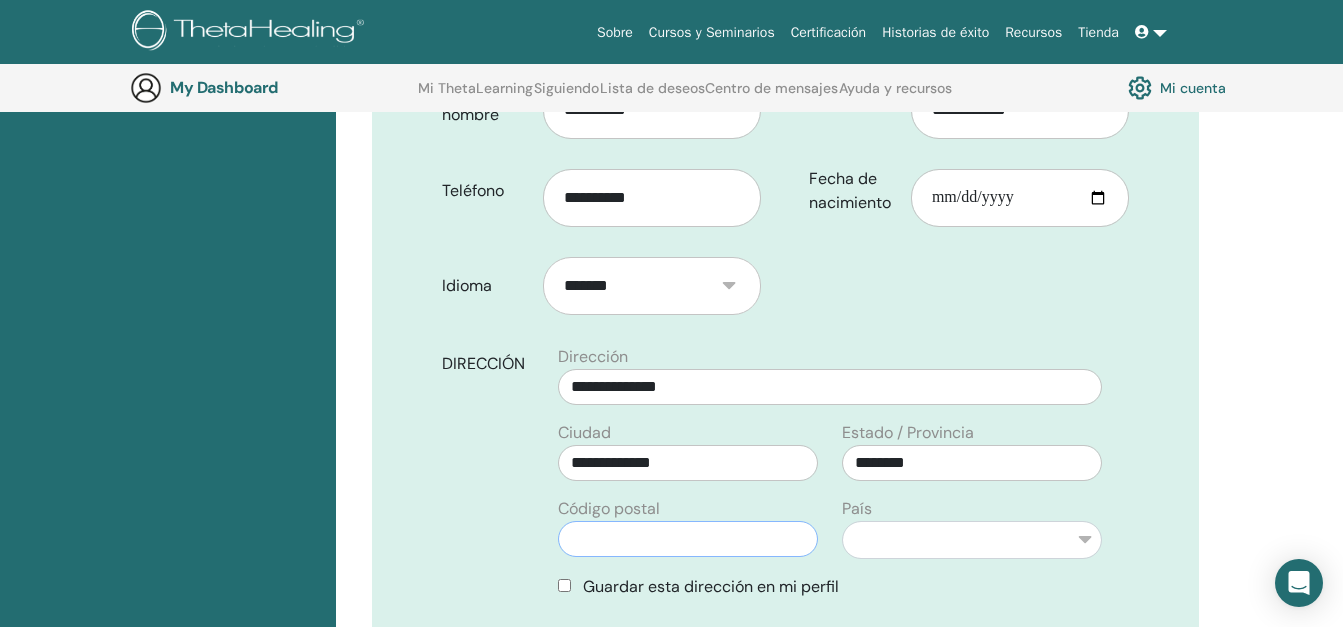 click at bounding box center [688, 539] 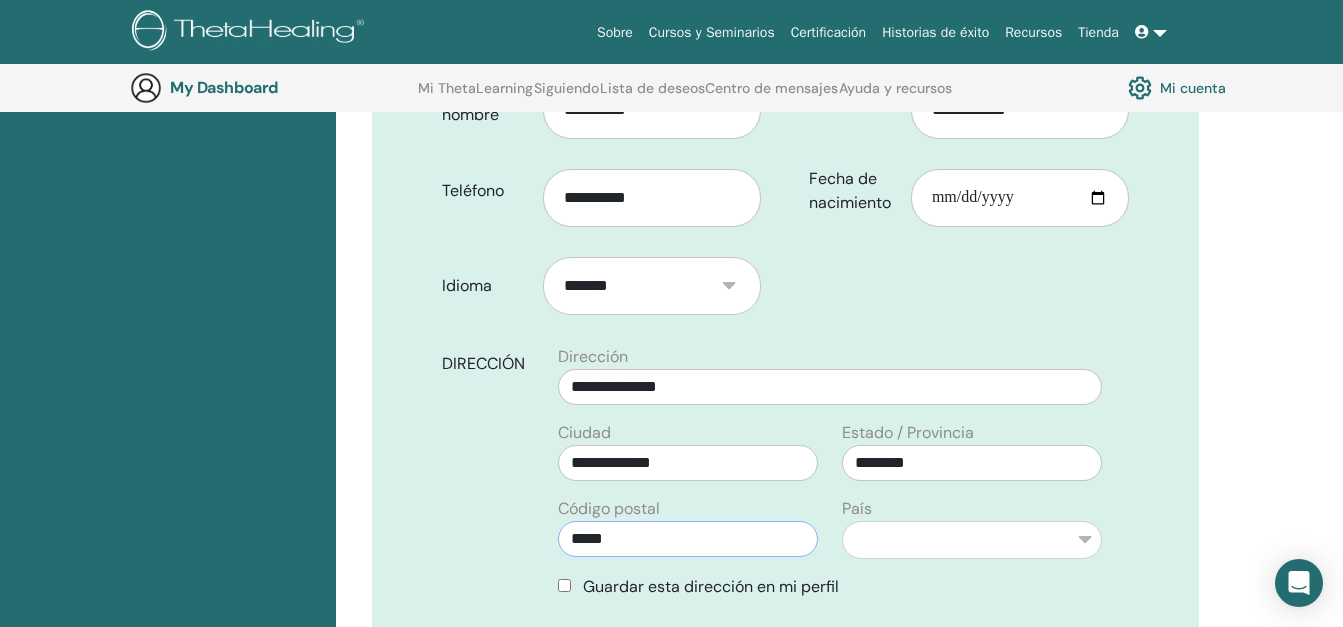 type on "*****" 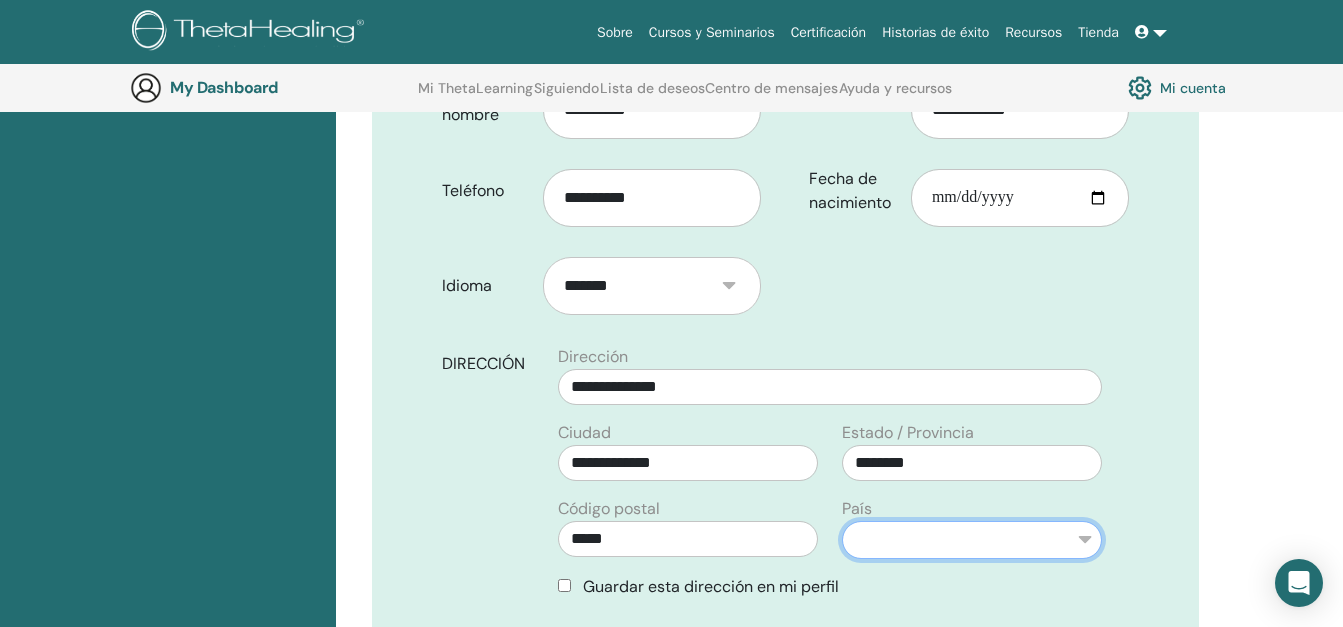 click on "**********" at bounding box center (972, 540) 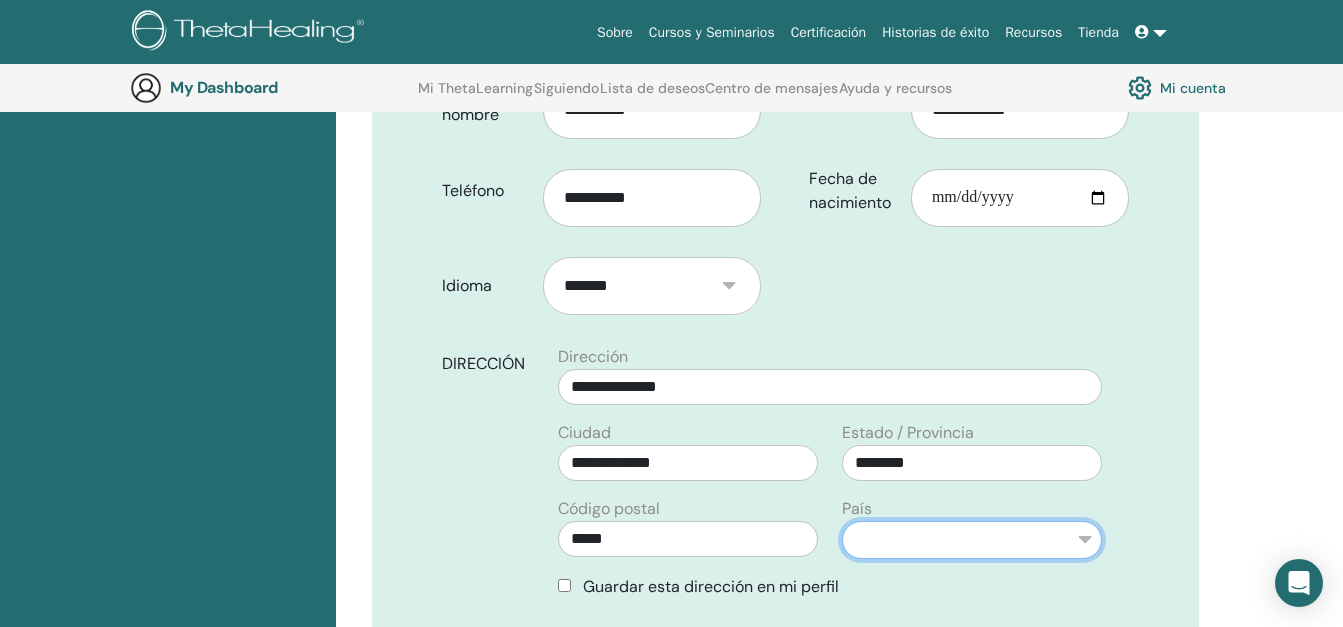 select on "*" 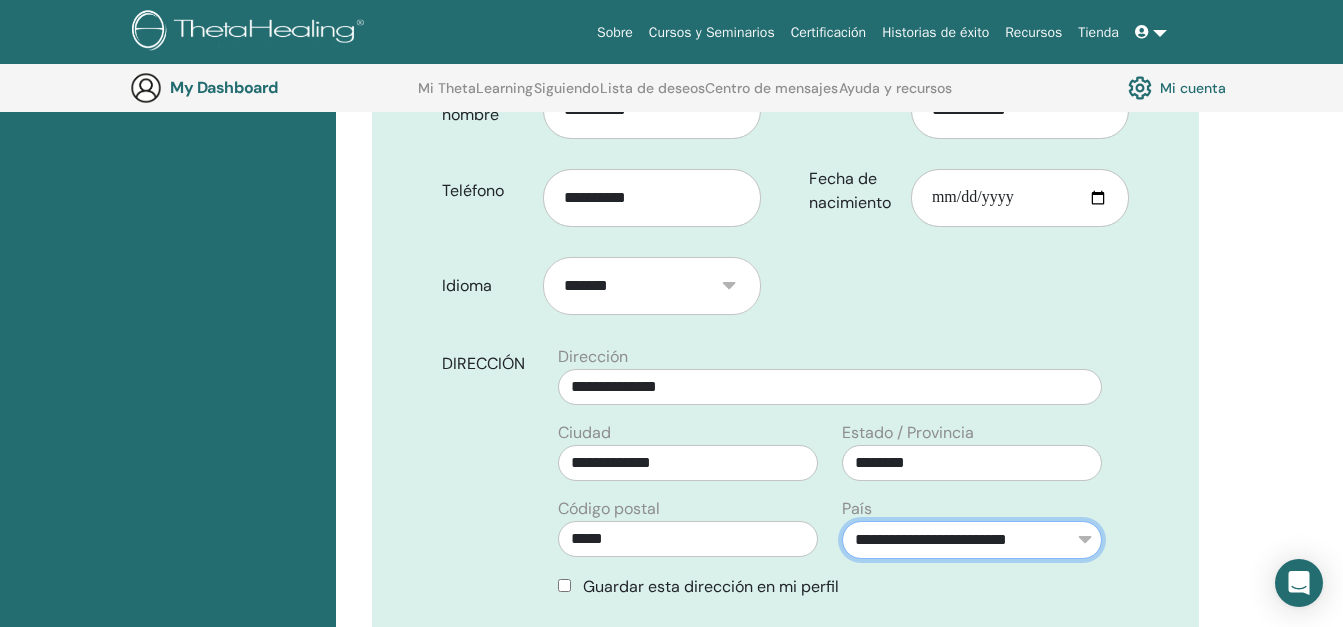 click on "**********" at bounding box center [972, 540] 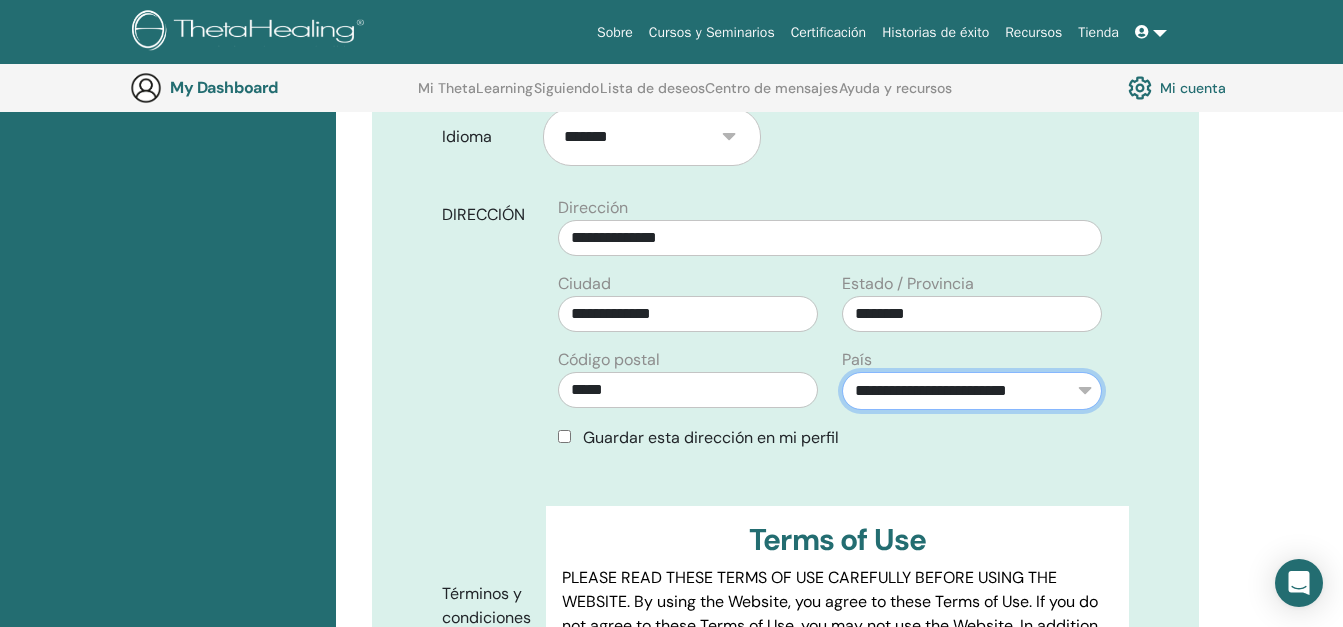 scroll, scrollTop: 648, scrollLeft: 0, axis: vertical 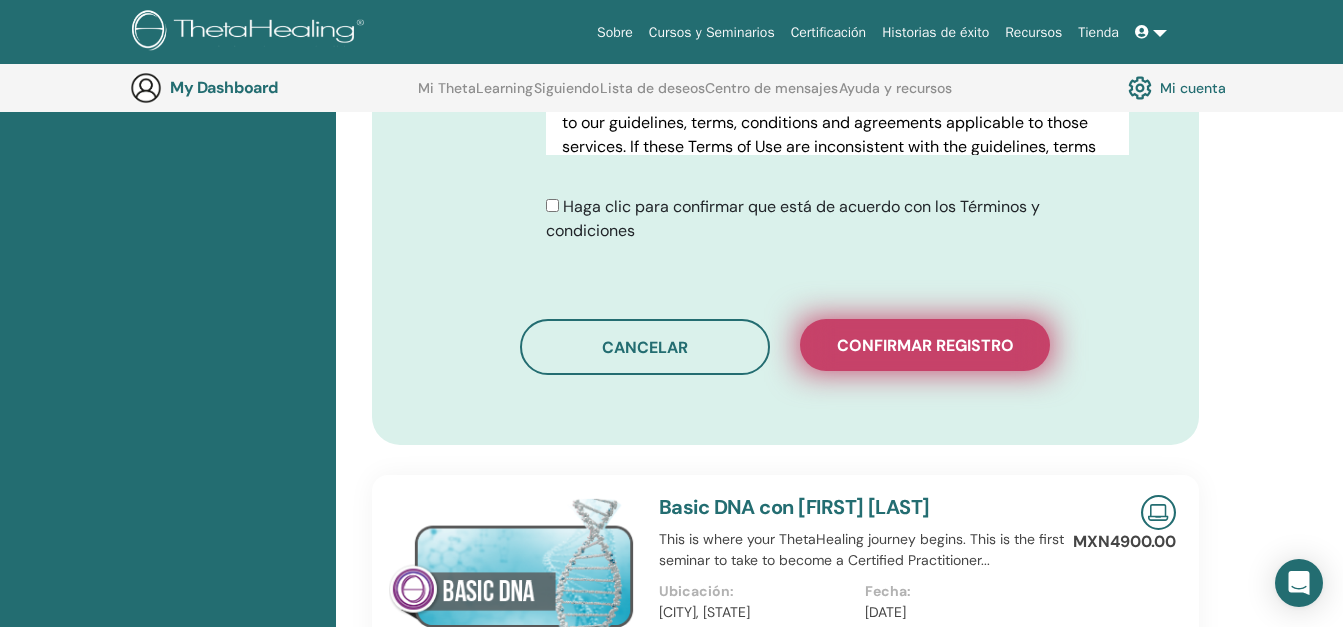 click on "Confirmar registro" at bounding box center (925, 345) 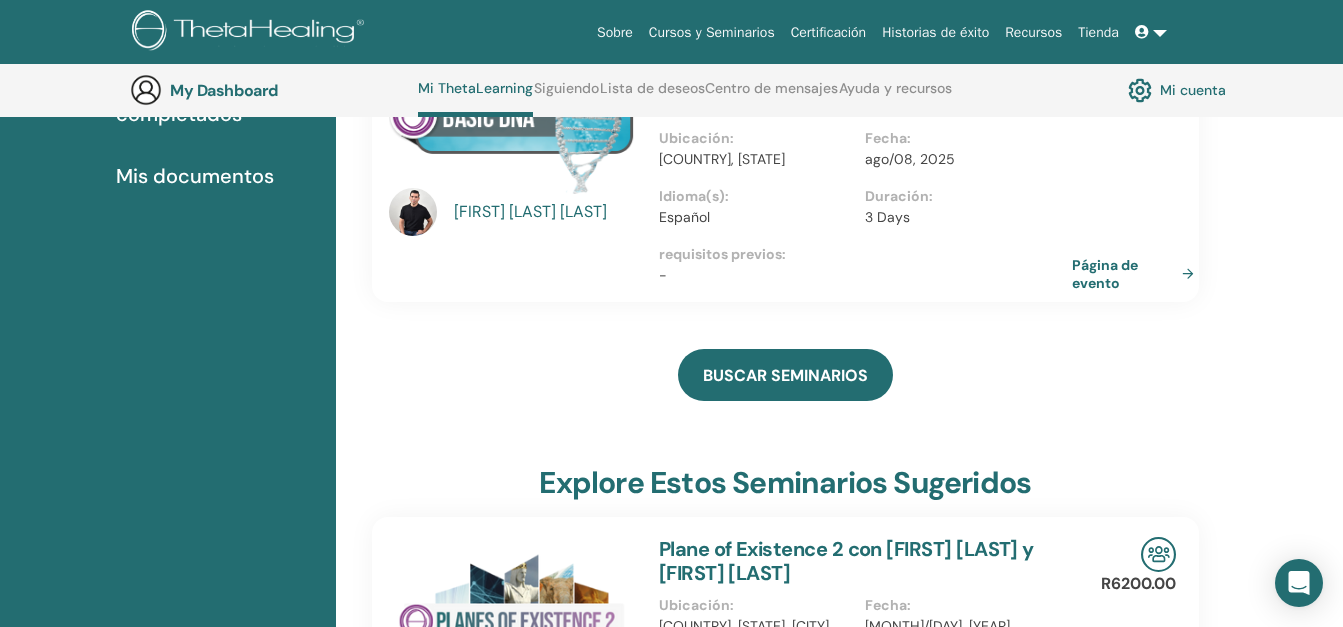 scroll, scrollTop: 153, scrollLeft: 0, axis: vertical 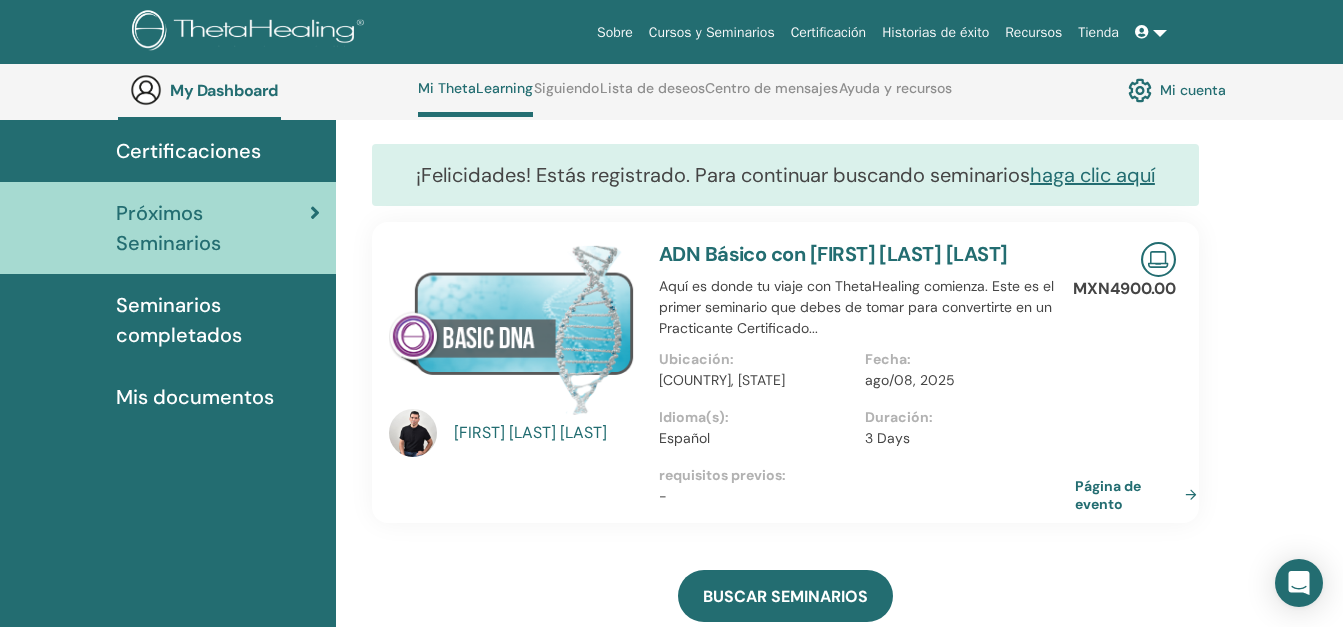 click on "Página de evento" at bounding box center [1140, 495] 